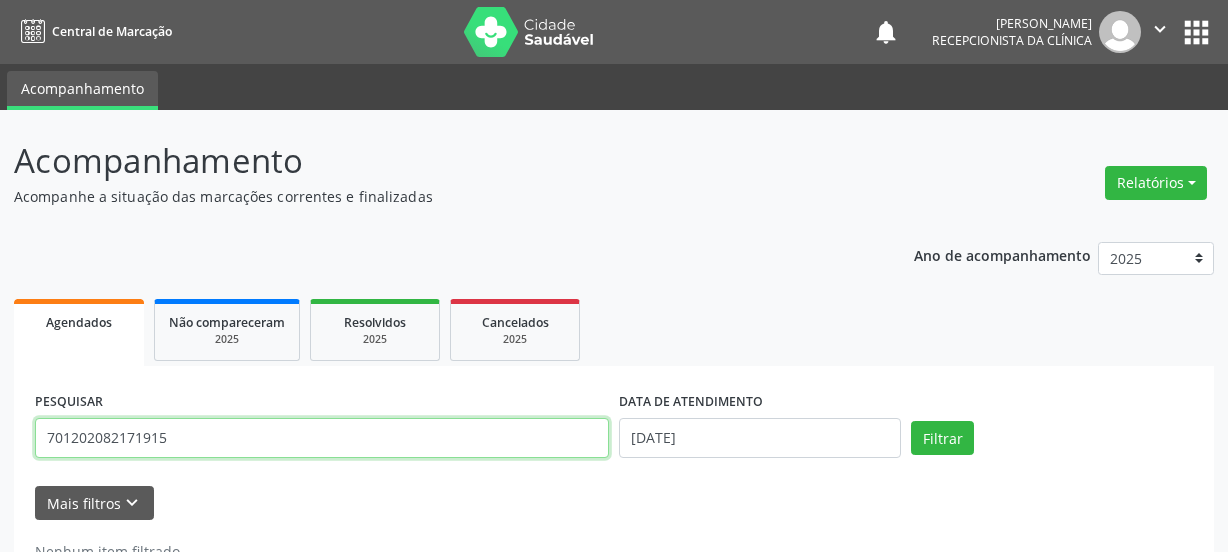 scroll, scrollTop: 65, scrollLeft: 0, axis: vertical 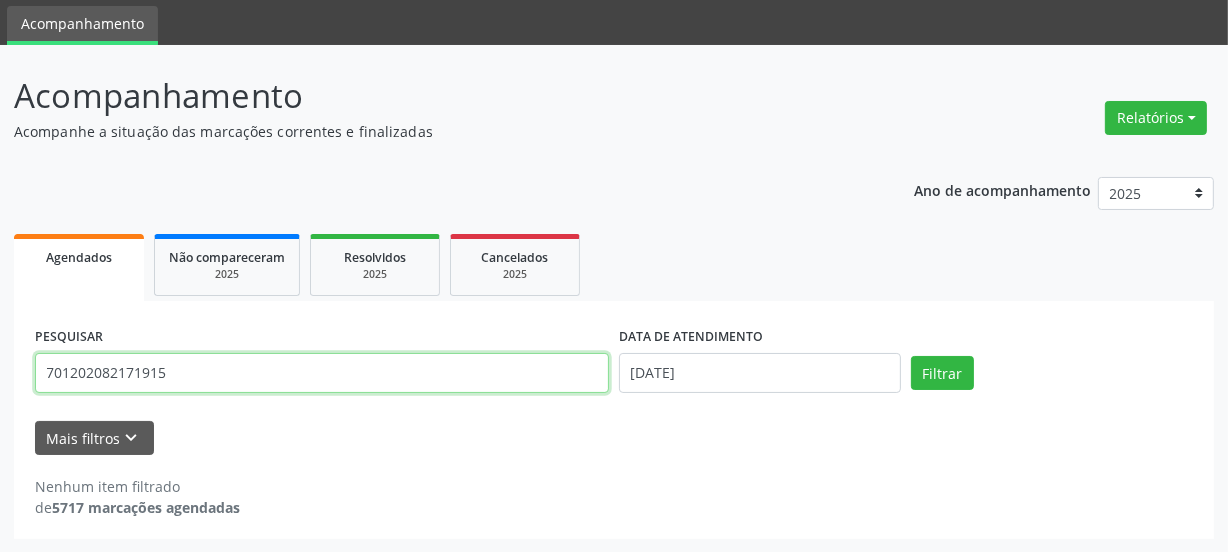 drag, startPoint x: 0, startPoint y: 0, endPoint x: 0, endPoint y: 379, distance: 379 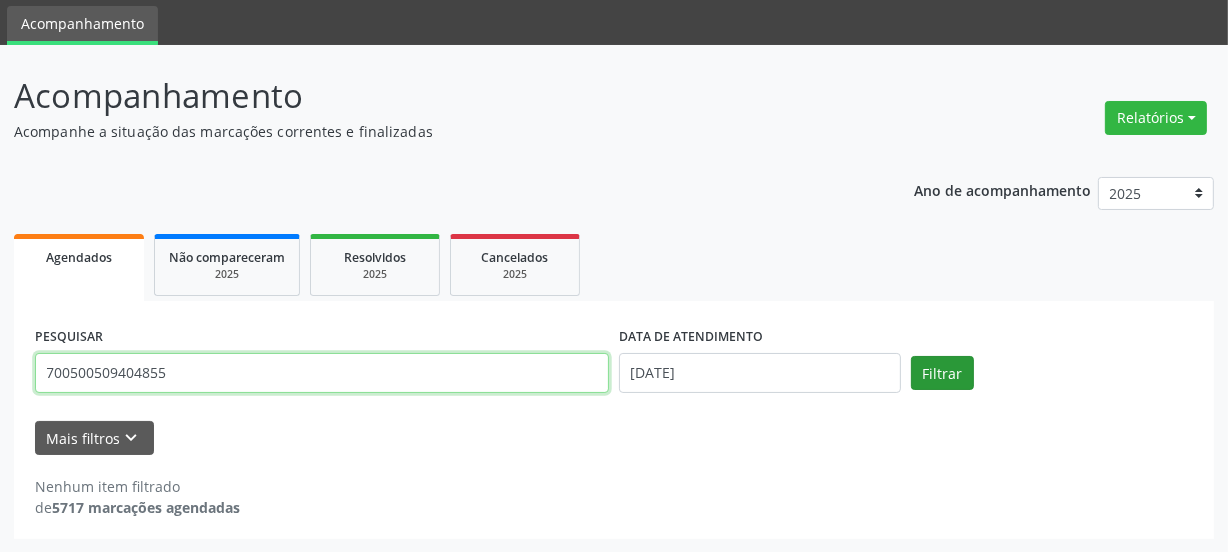type on "700500509404855" 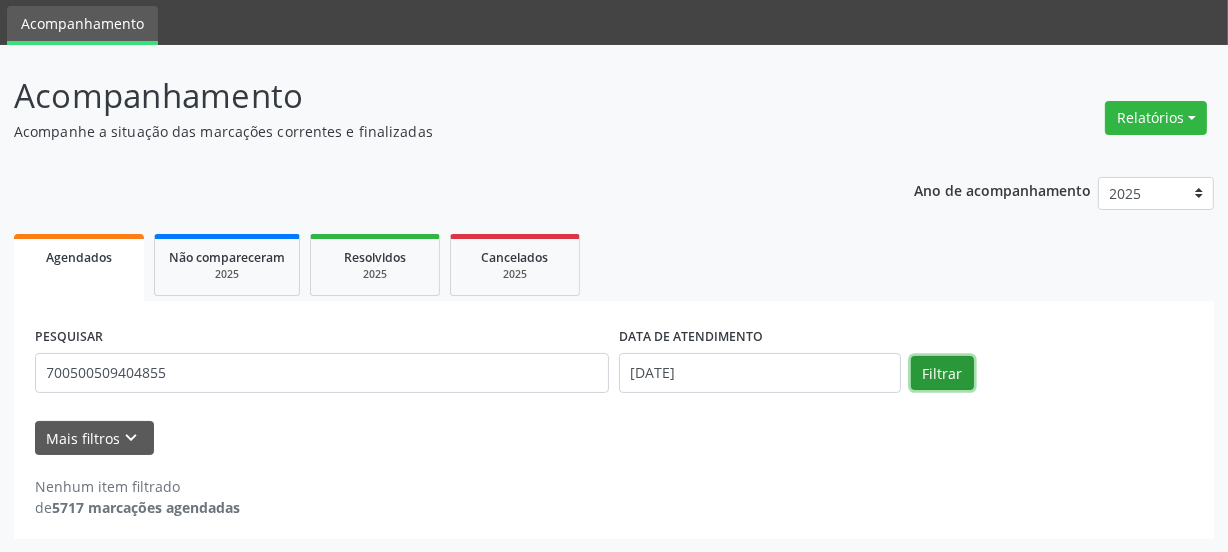 click on "Filtrar" at bounding box center [942, 373] 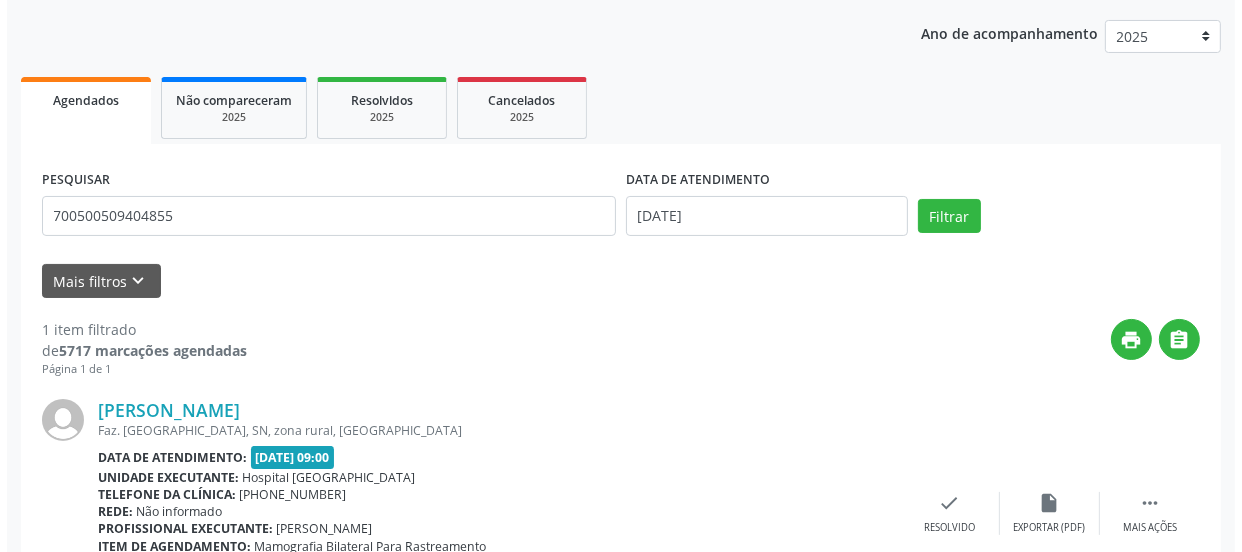 scroll, scrollTop: 352, scrollLeft: 0, axis: vertical 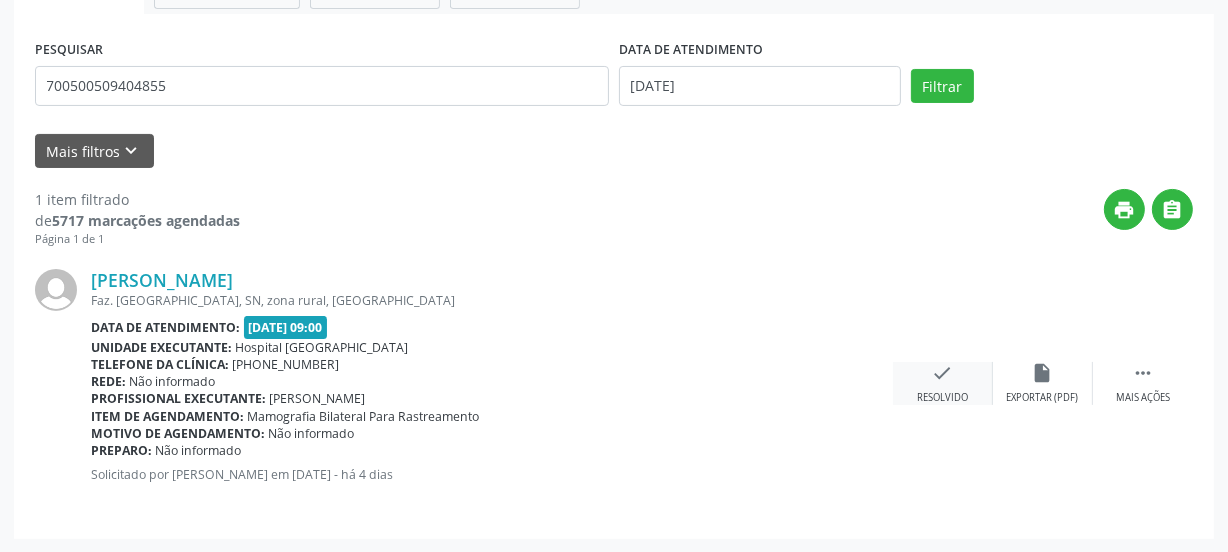 click on "check" at bounding box center (943, 373) 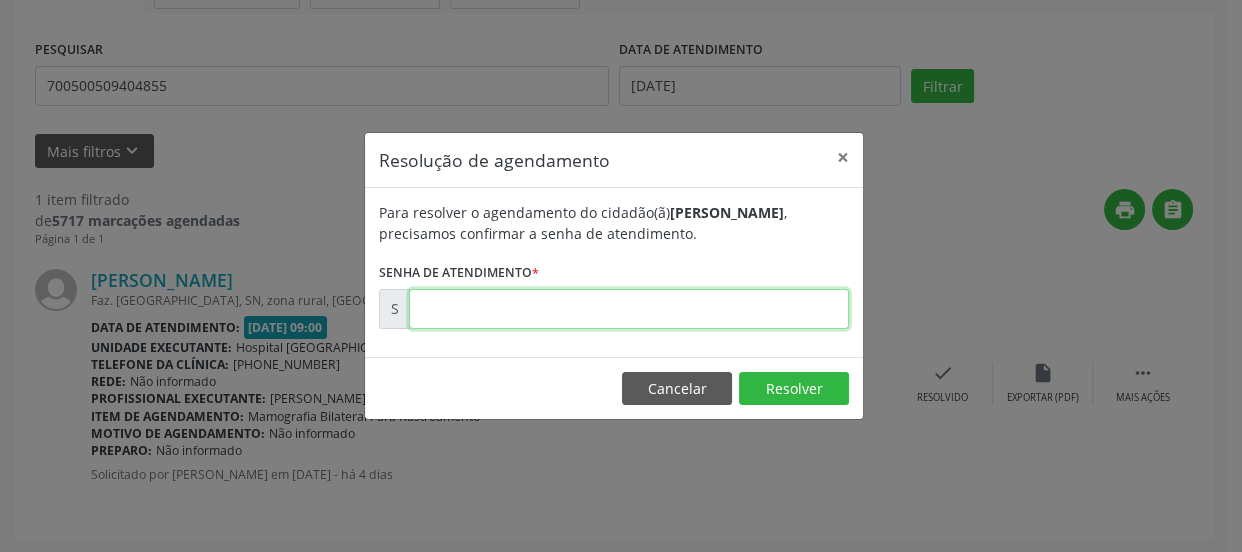 click at bounding box center (629, 309) 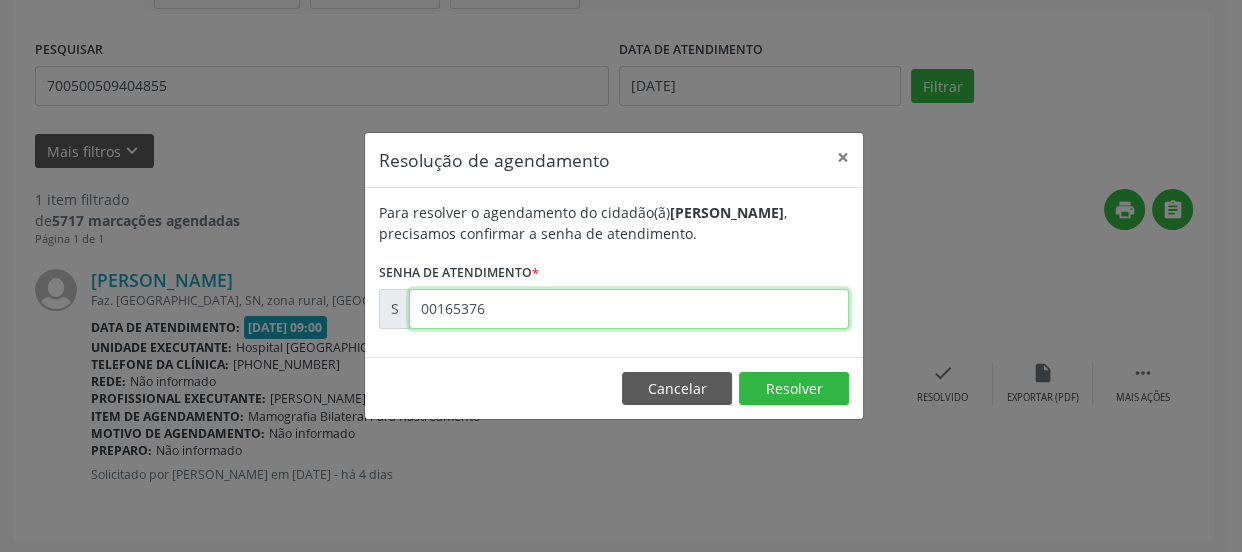 type on "00165376" 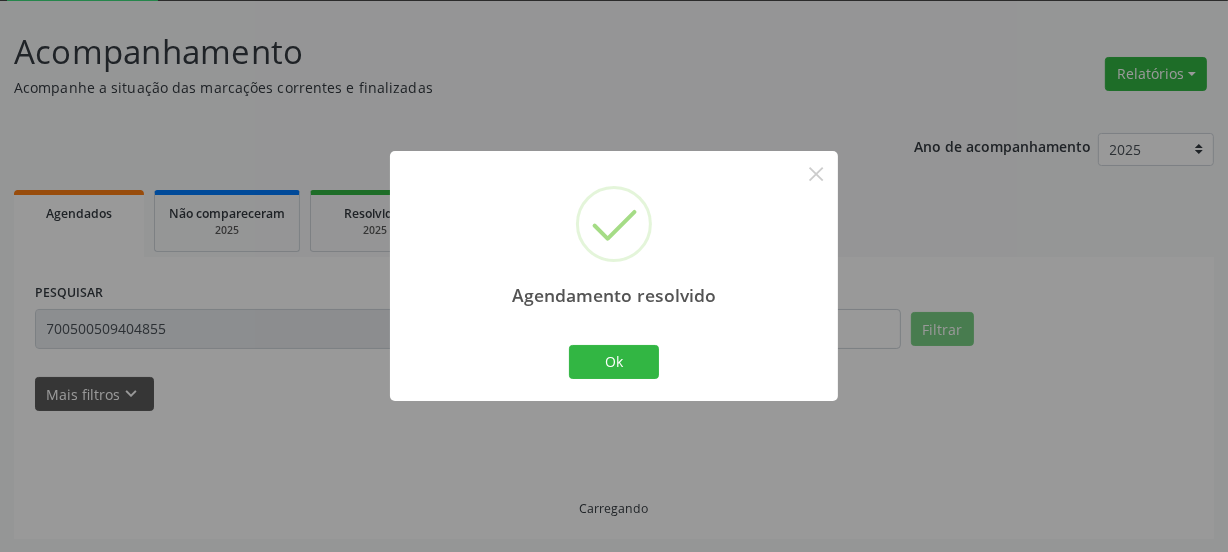 scroll, scrollTop: 65, scrollLeft: 0, axis: vertical 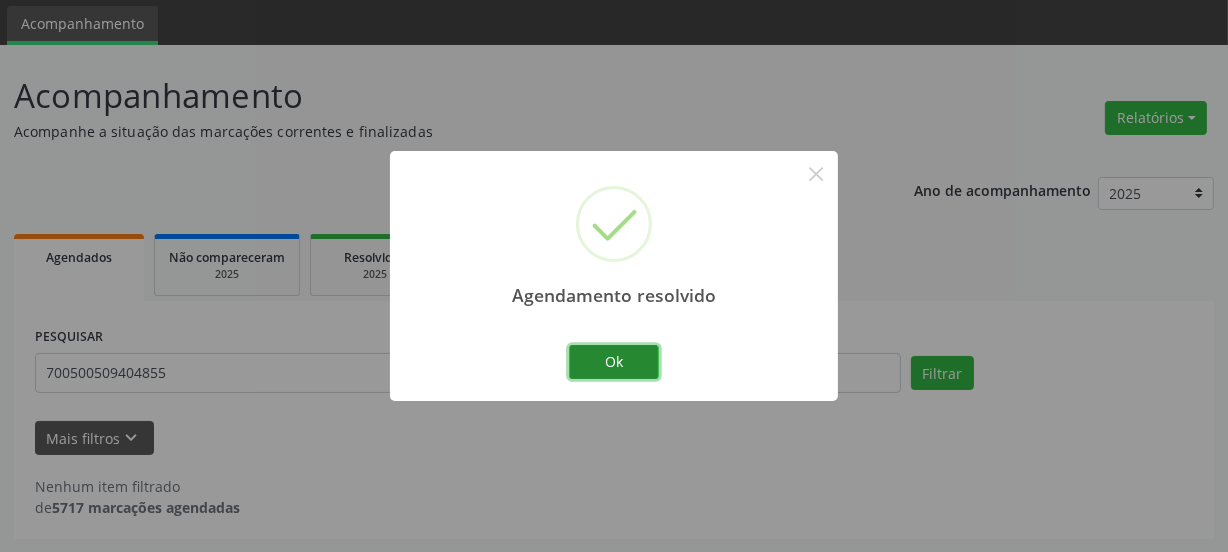click on "Ok" at bounding box center (614, 362) 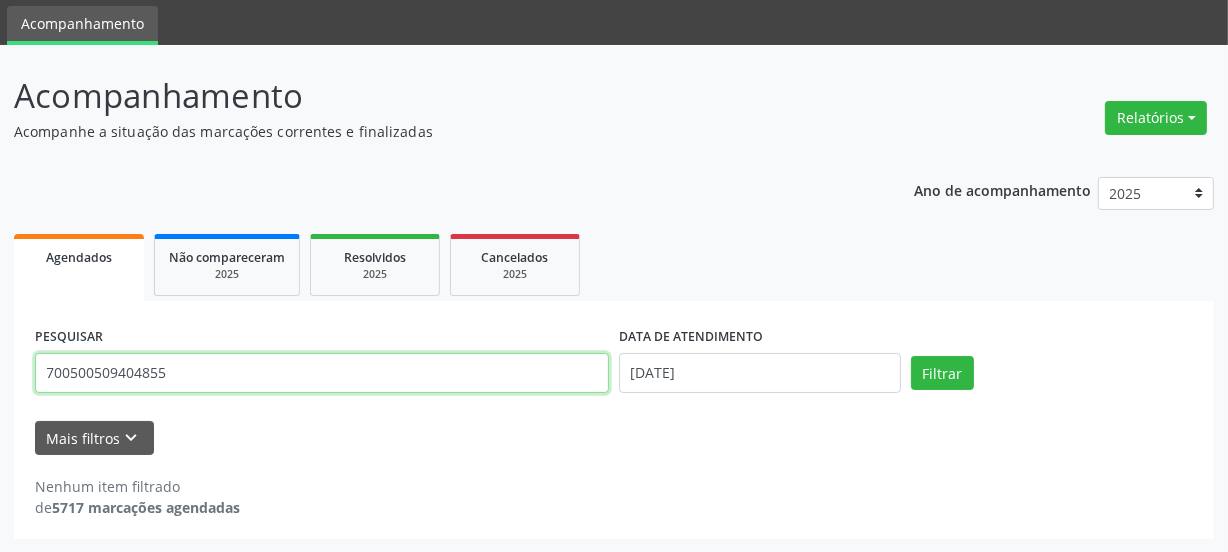 drag, startPoint x: 215, startPoint y: 363, endPoint x: 0, endPoint y: 454, distance: 233.4652 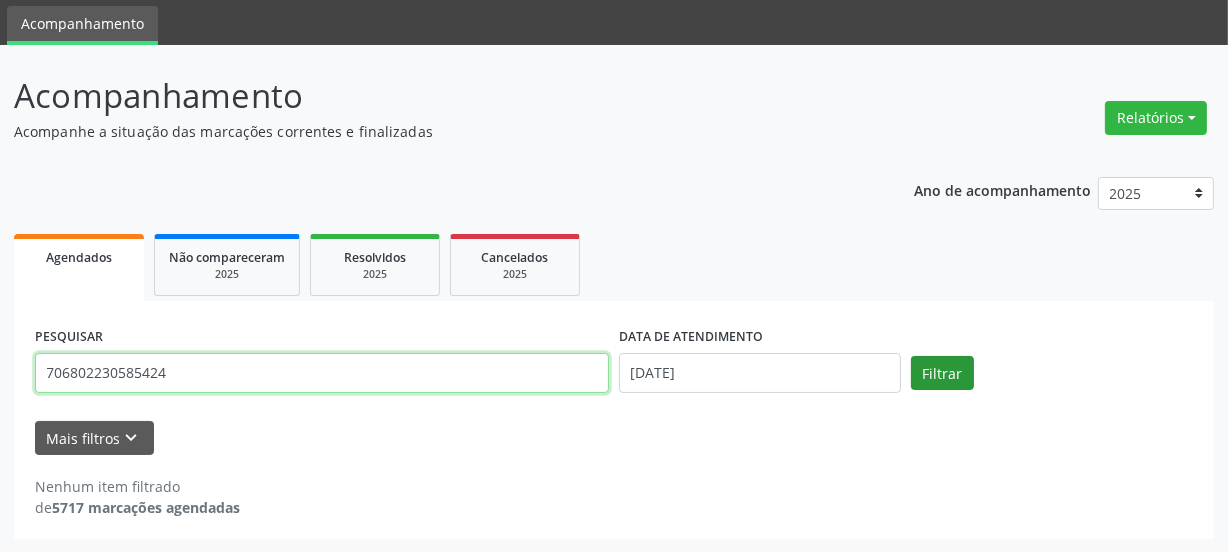 type on "706802230585424" 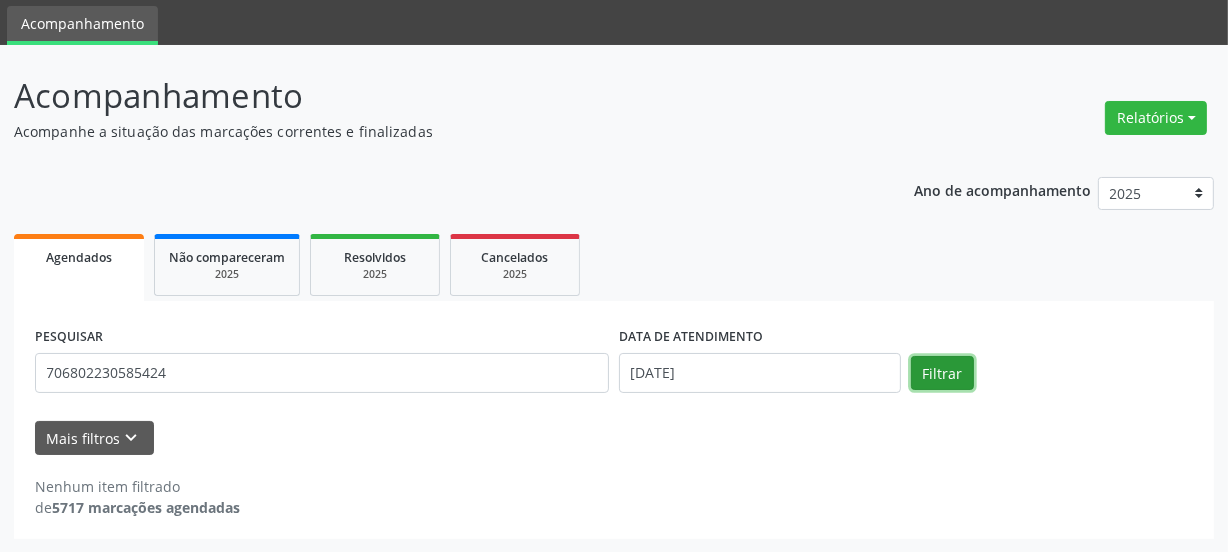 click on "Filtrar" at bounding box center [942, 373] 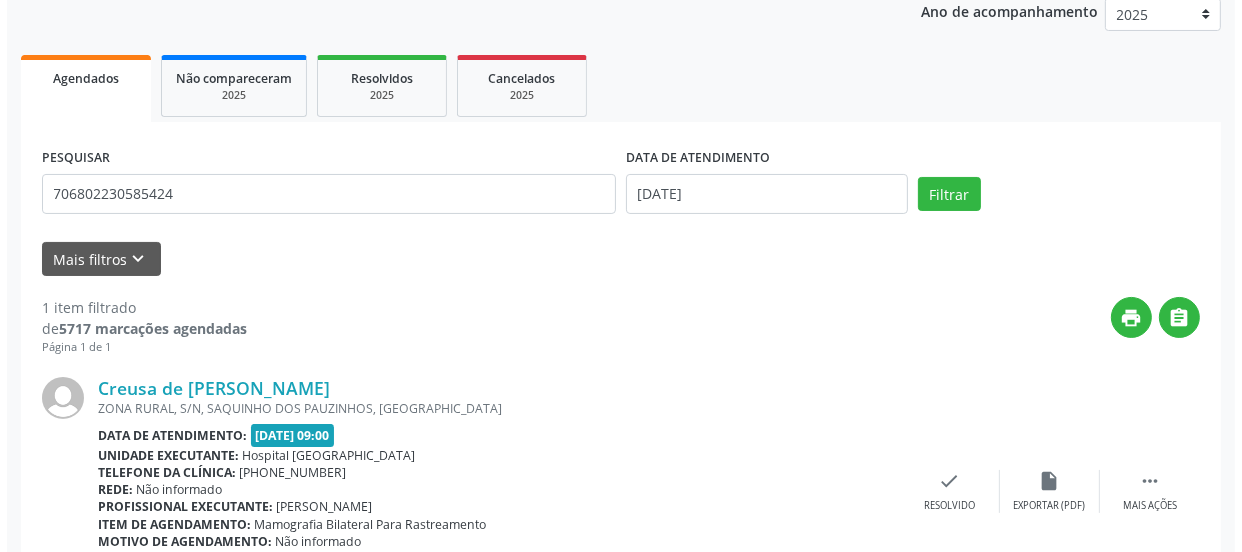 scroll, scrollTop: 352, scrollLeft: 0, axis: vertical 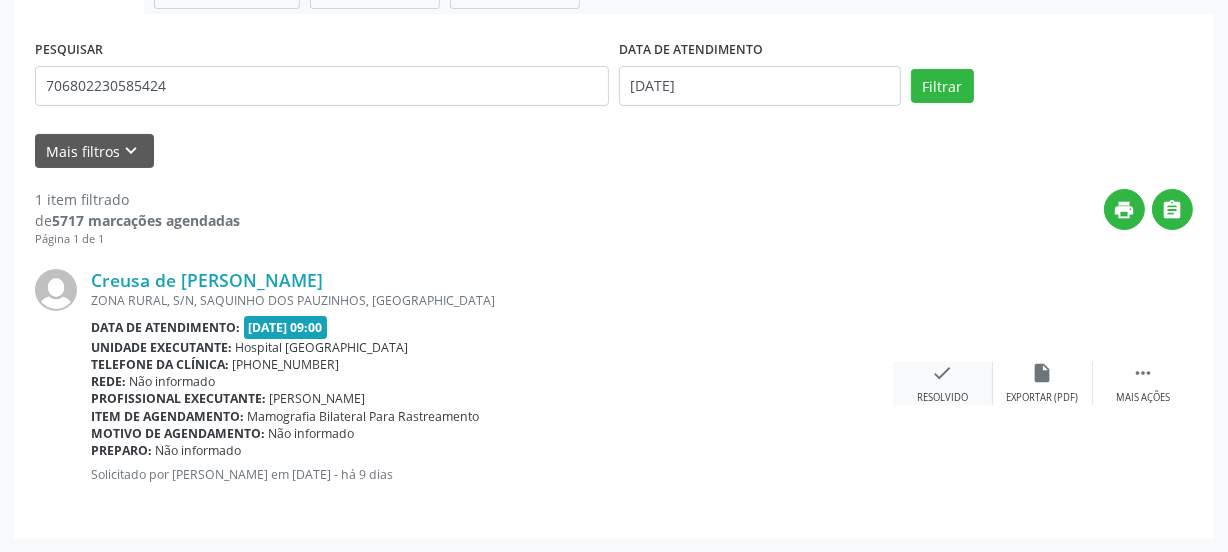 click on "check
Resolvido" at bounding box center (943, 383) 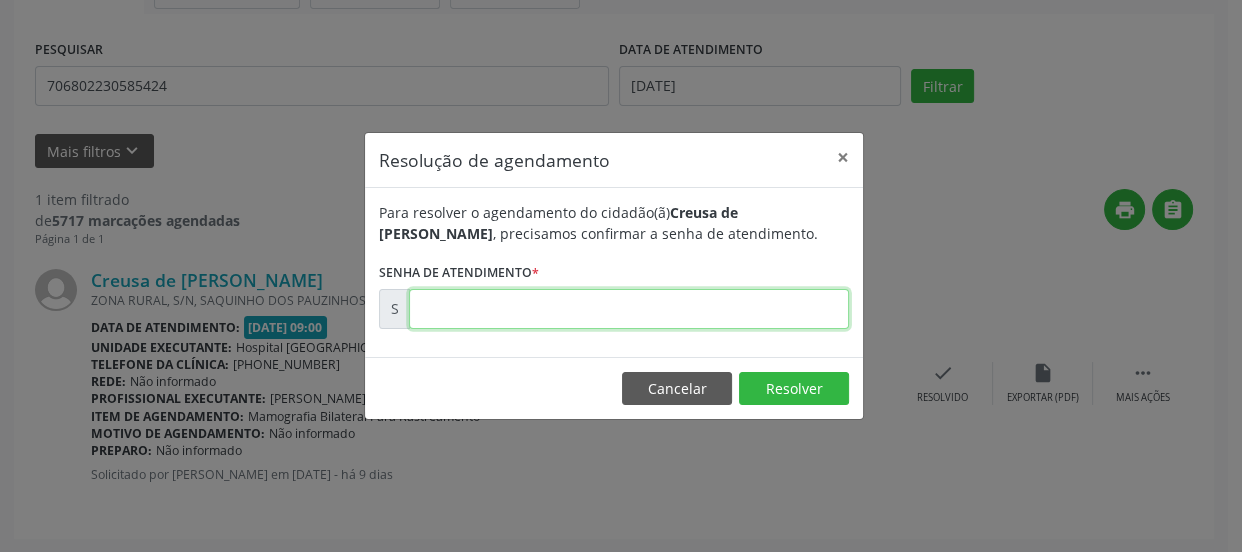 click at bounding box center (629, 309) 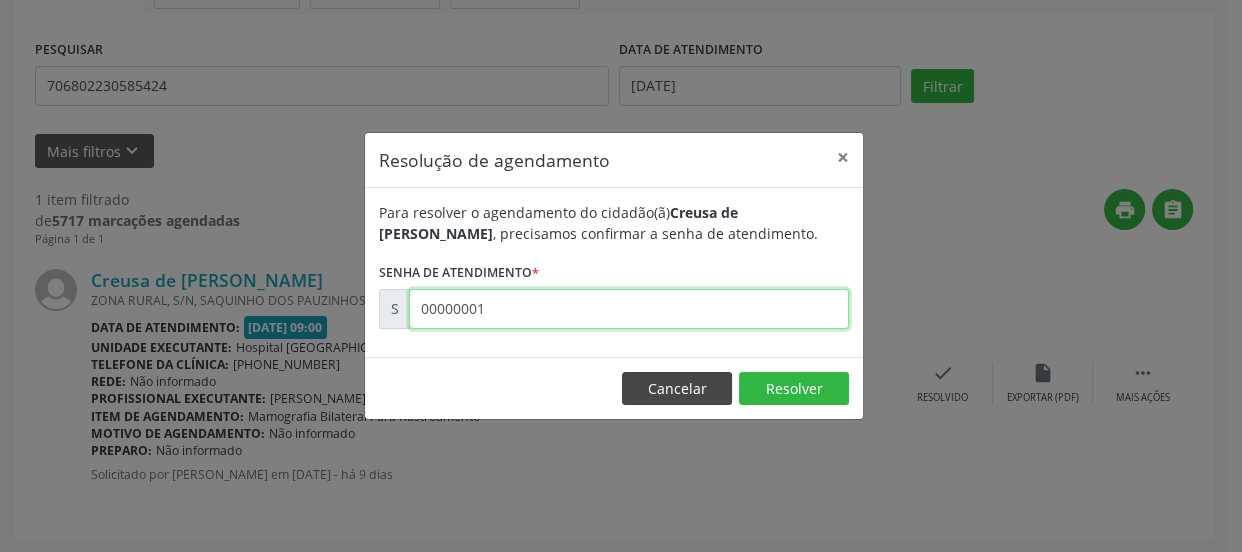 type on "00000001" 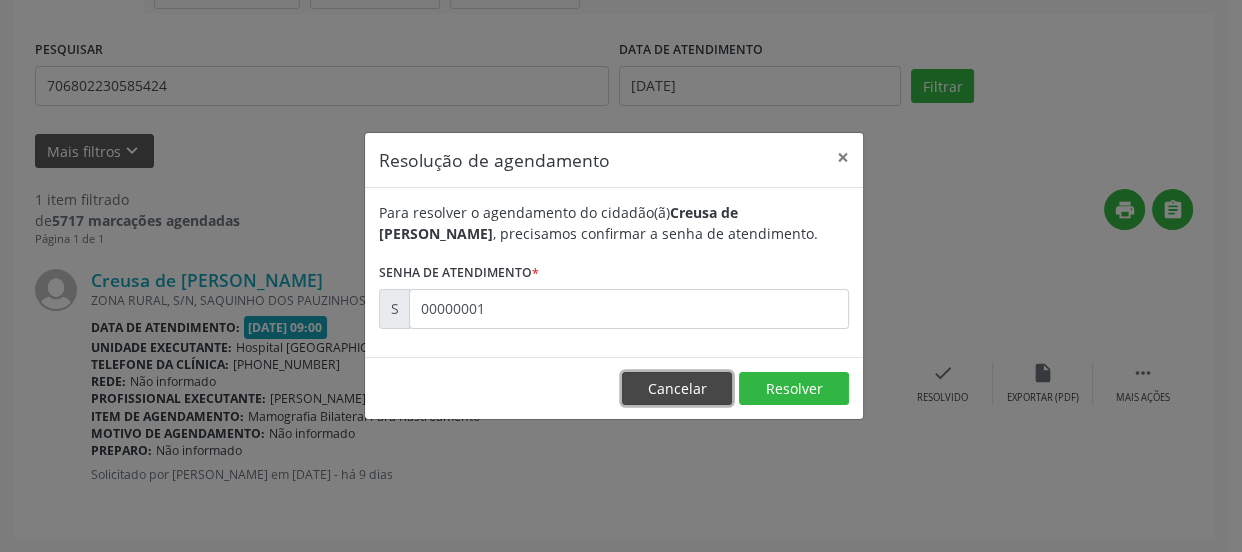 click on "Cancelar" at bounding box center [677, 389] 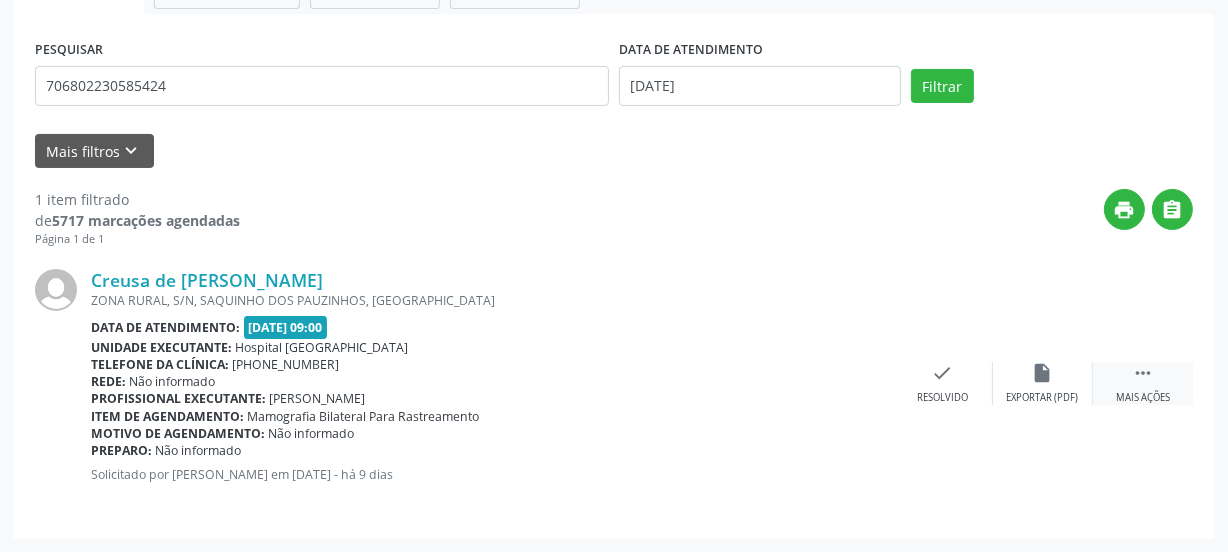 click on "Mais ações" at bounding box center (1143, 398) 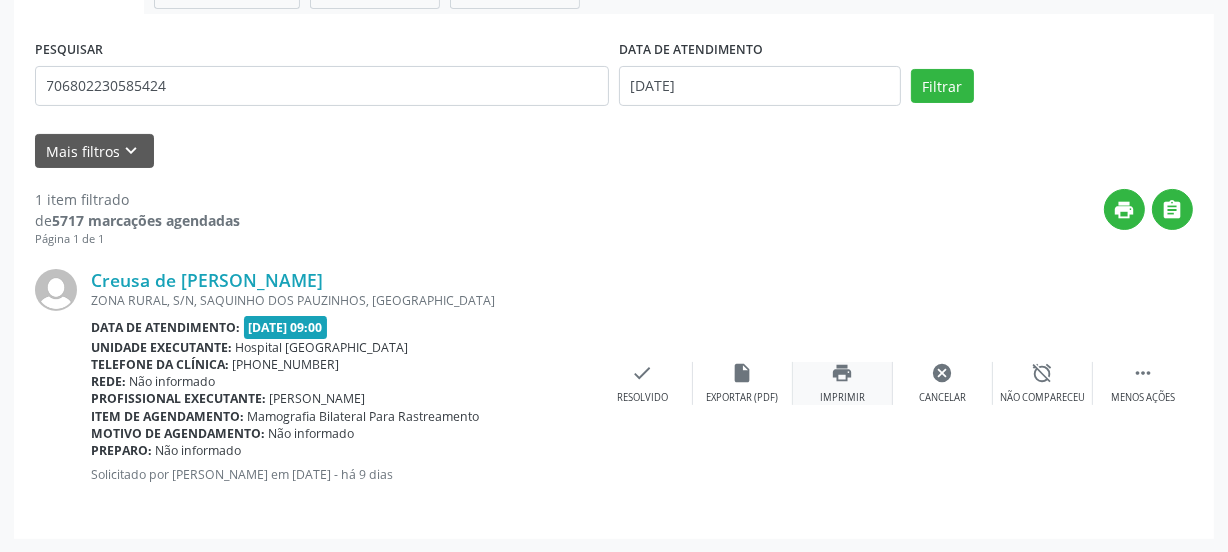 click on "print" at bounding box center (843, 373) 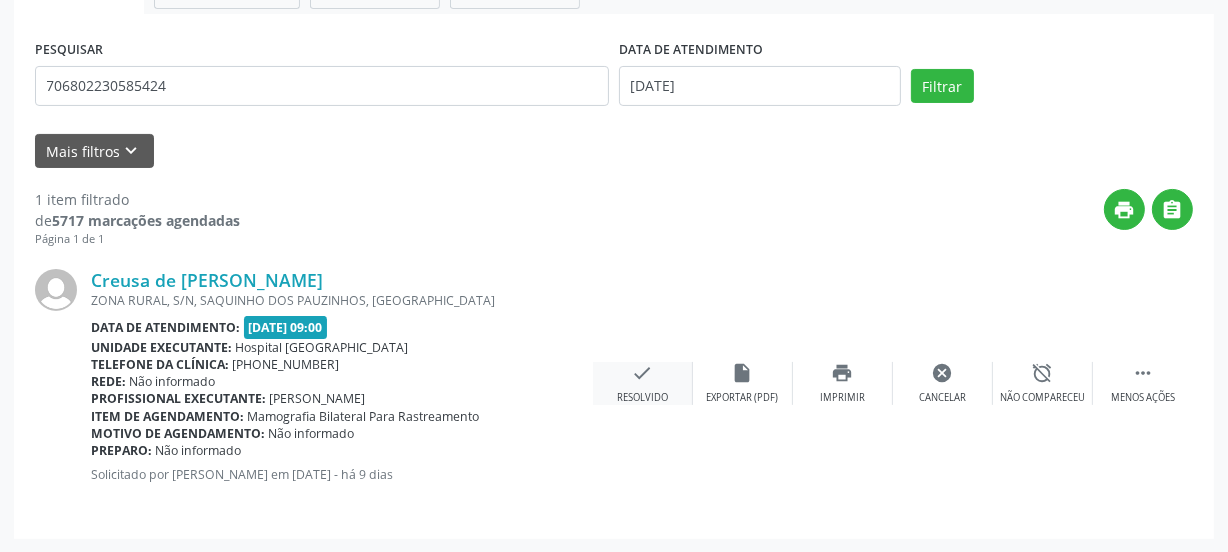 click on "check
Resolvido" at bounding box center [643, 383] 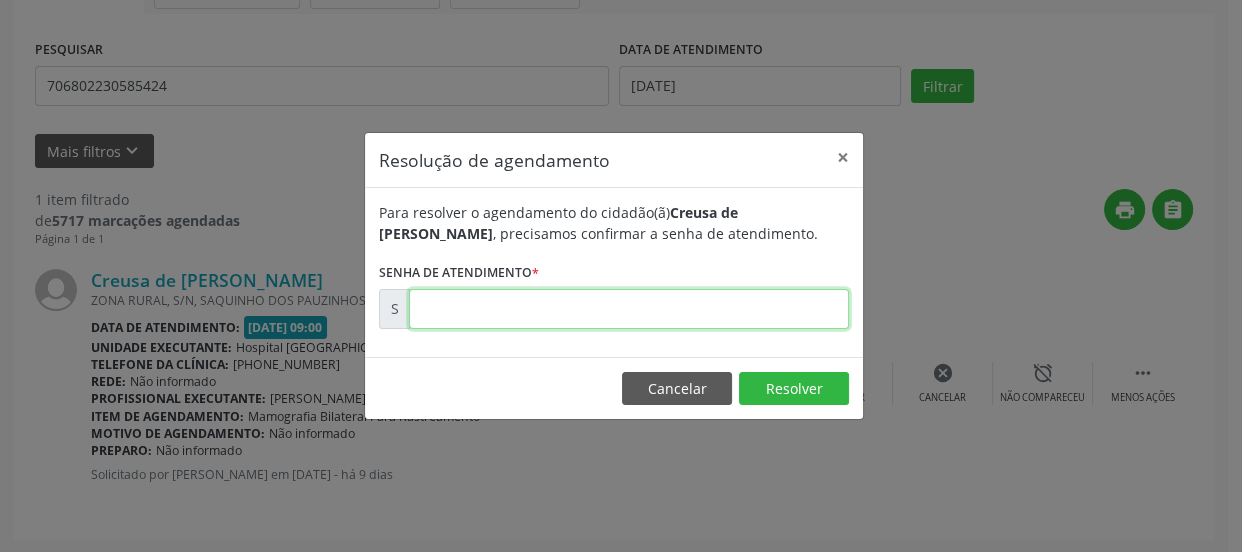 click at bounding box center (629, 309) 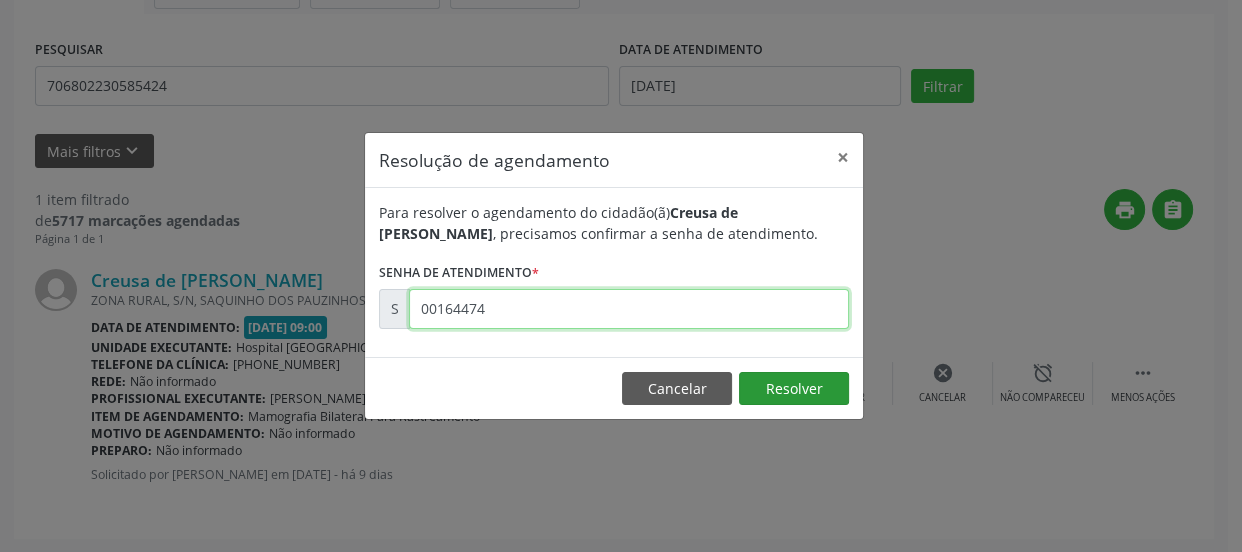 type on "00164474" 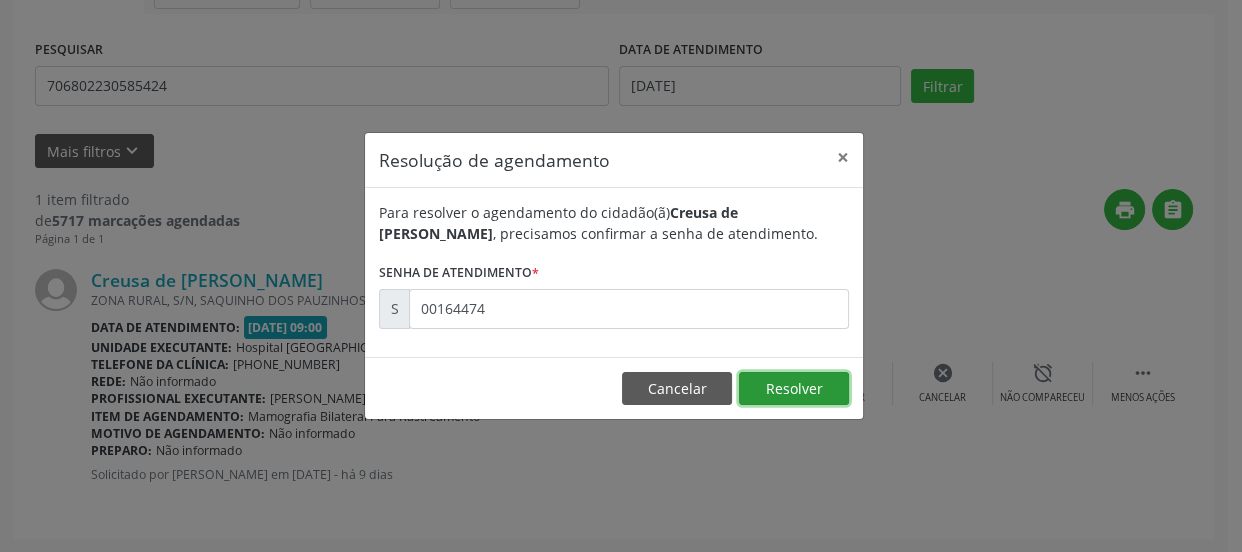 click on "Resolver" at bounding box center [794, 389] 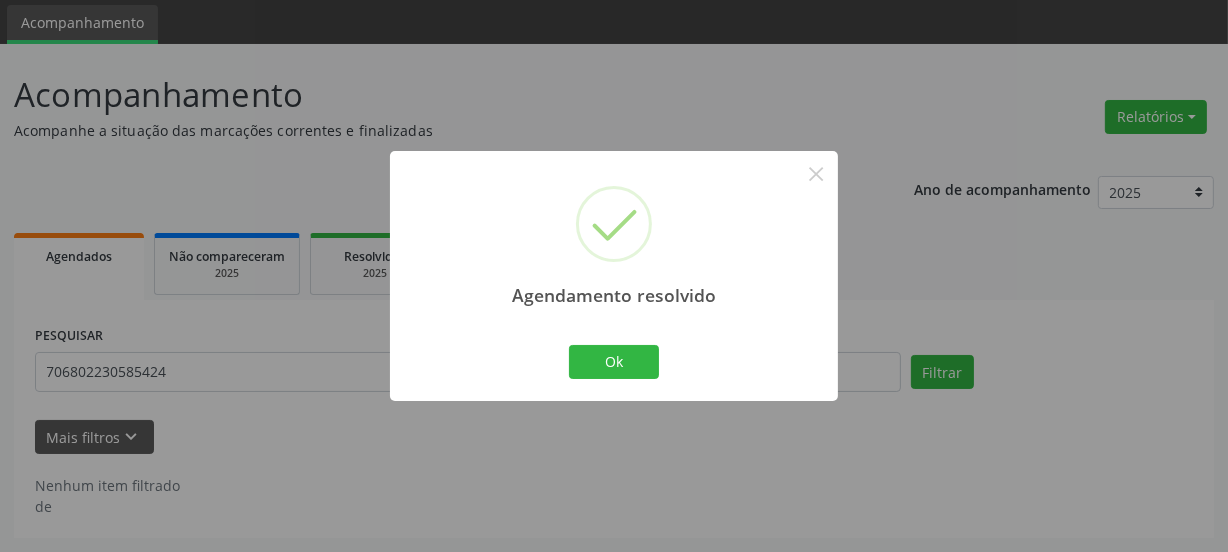 scroll, scrollTop: 65, scrollLeft: 0, axis: vertical 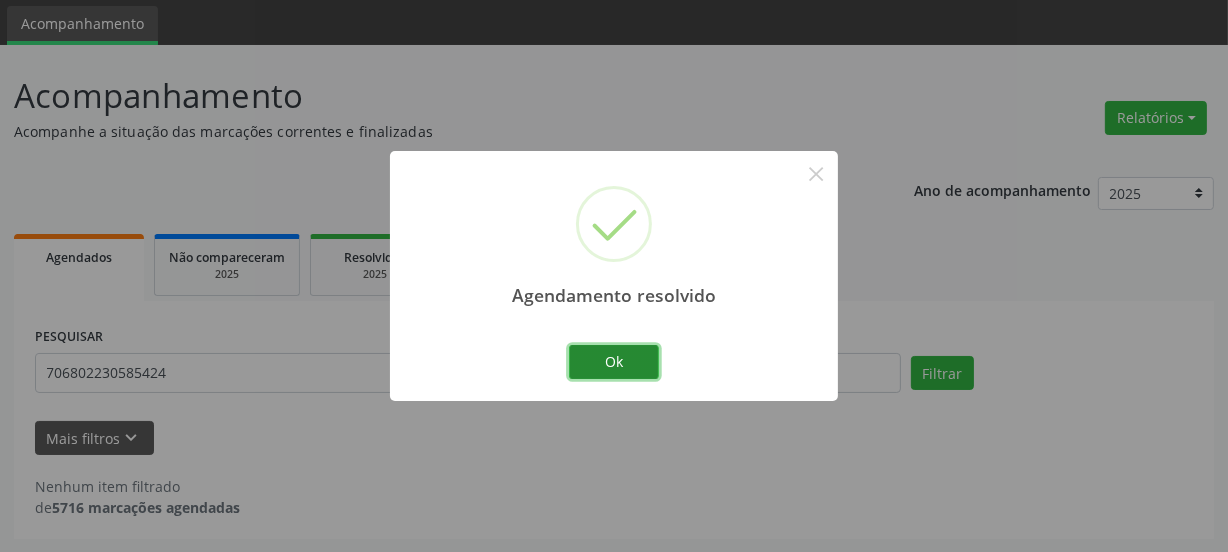 click on "Ok" at bounding box center (614, 362) 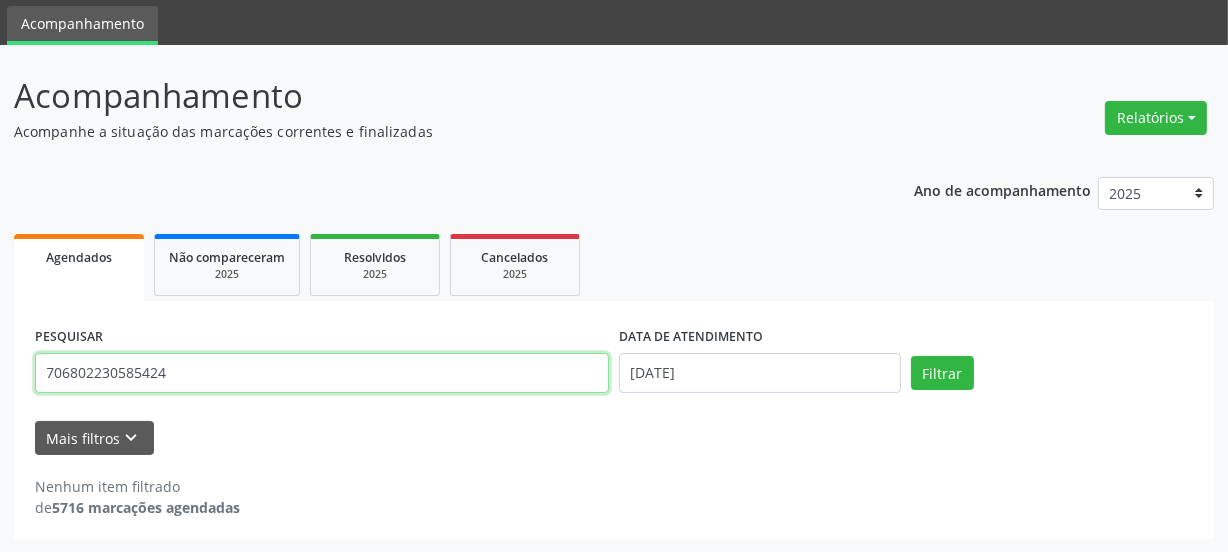drag, startPoint x: 221, startPoint y: 366, endPoint x: 0, endPoint y: 370, distance: 221.0362 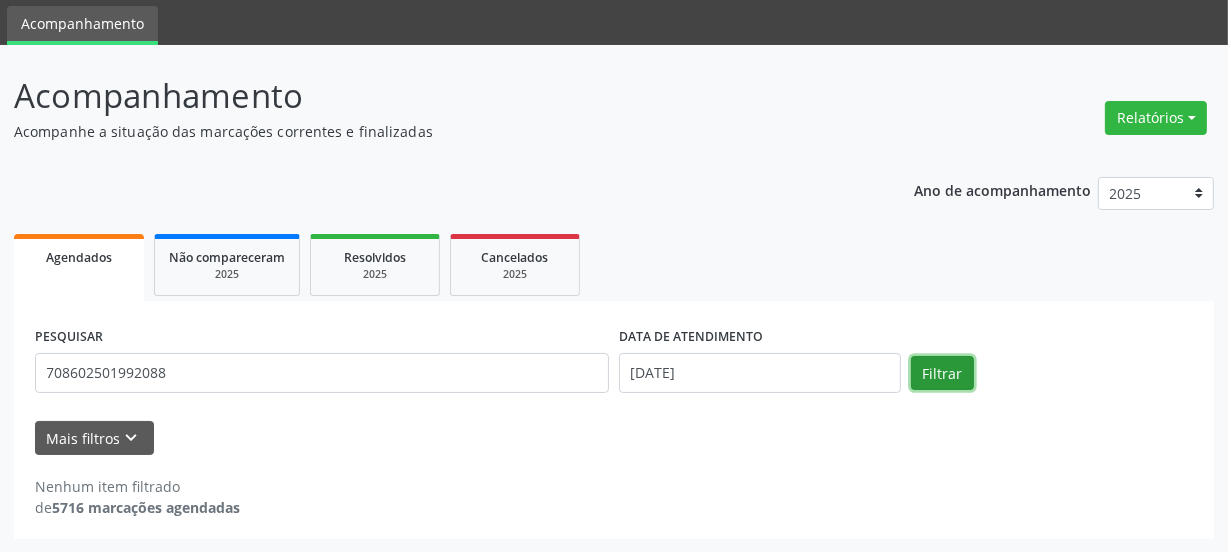 click on "Filtrar" at bounding box center [942, 373] 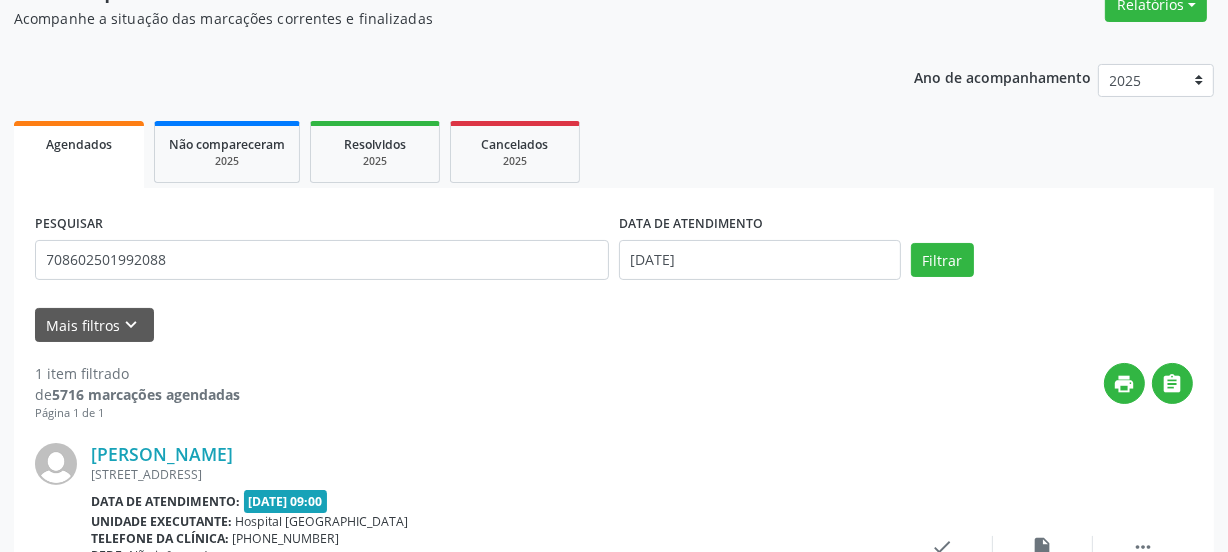 scroll, scrollTop: 80, scrollLeft: 0, axis: vertical 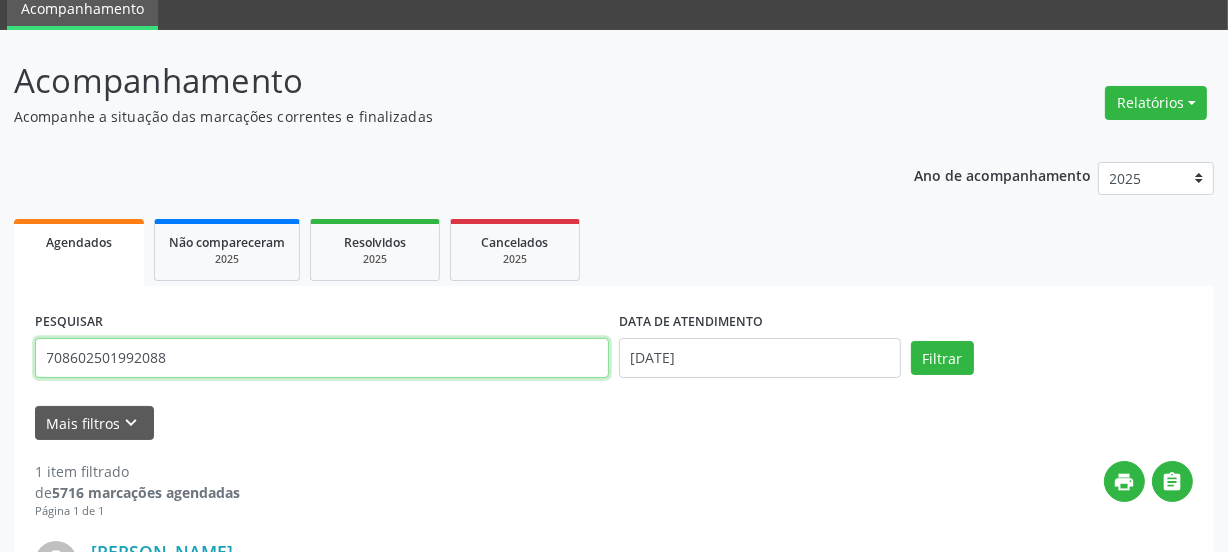 click on "708602501992088" at bounding box center (322, 358) 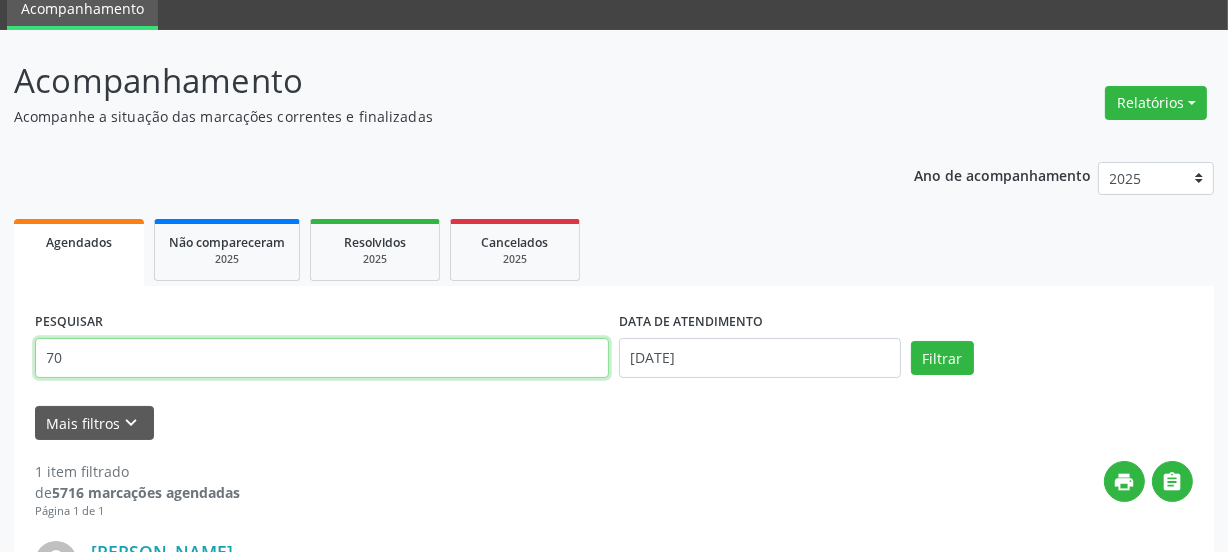 type on "7" 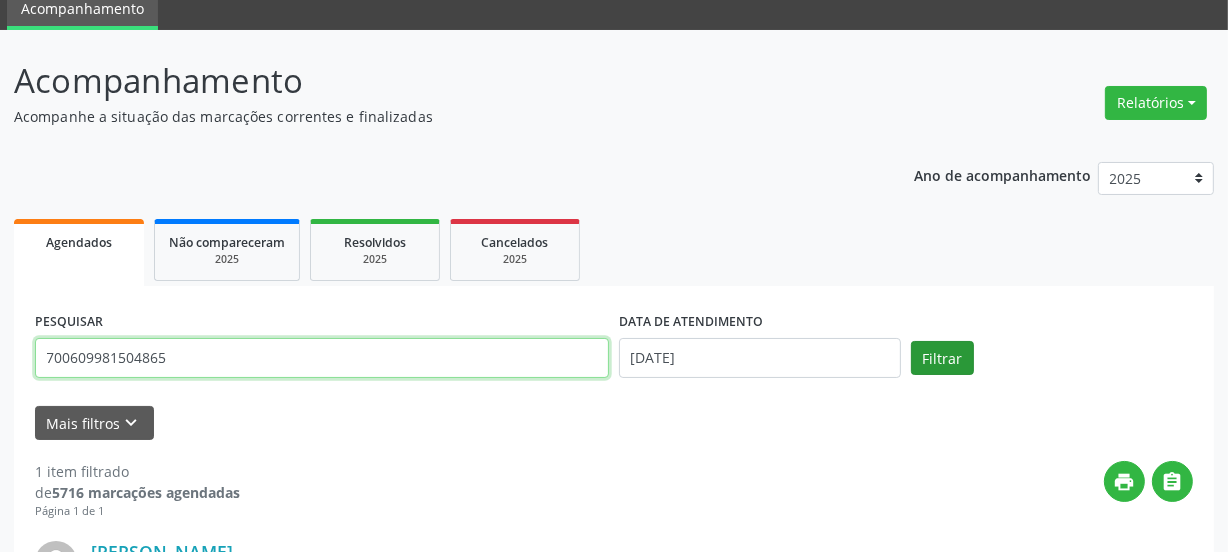 type on "700609981504865" 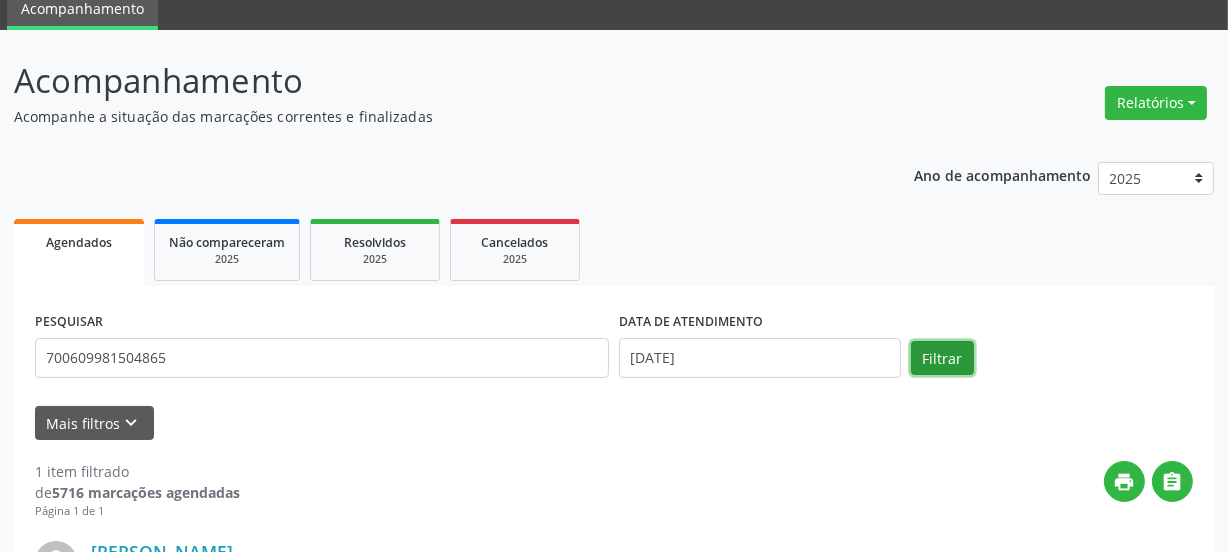 click on "Filtrar" at bounding box center [942, 358] 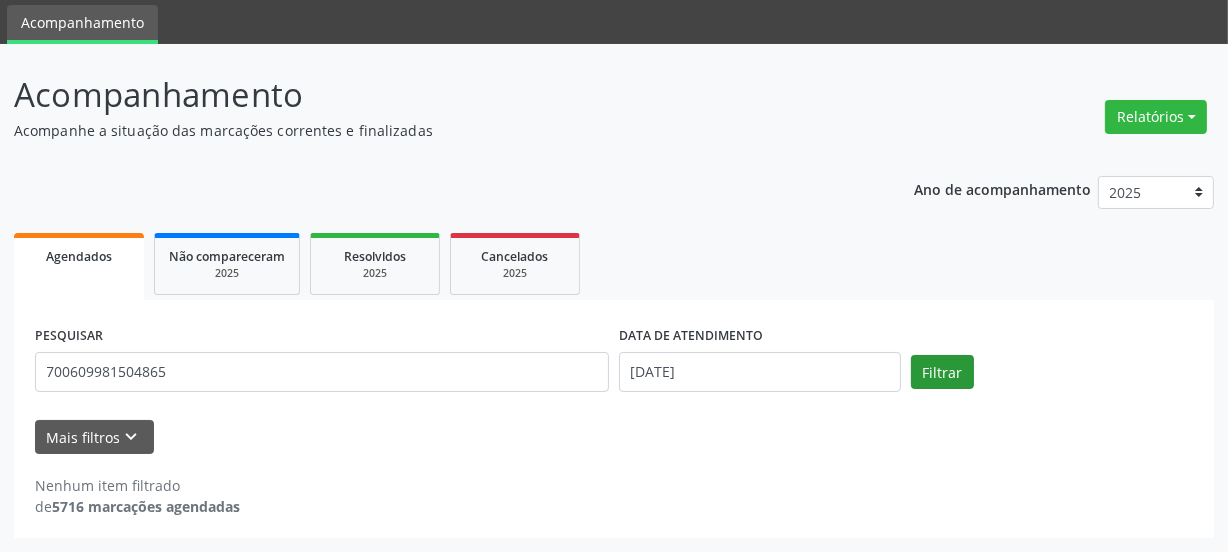 scroll, scrollTop: 65, scrollLeft: 0, axis: vertical 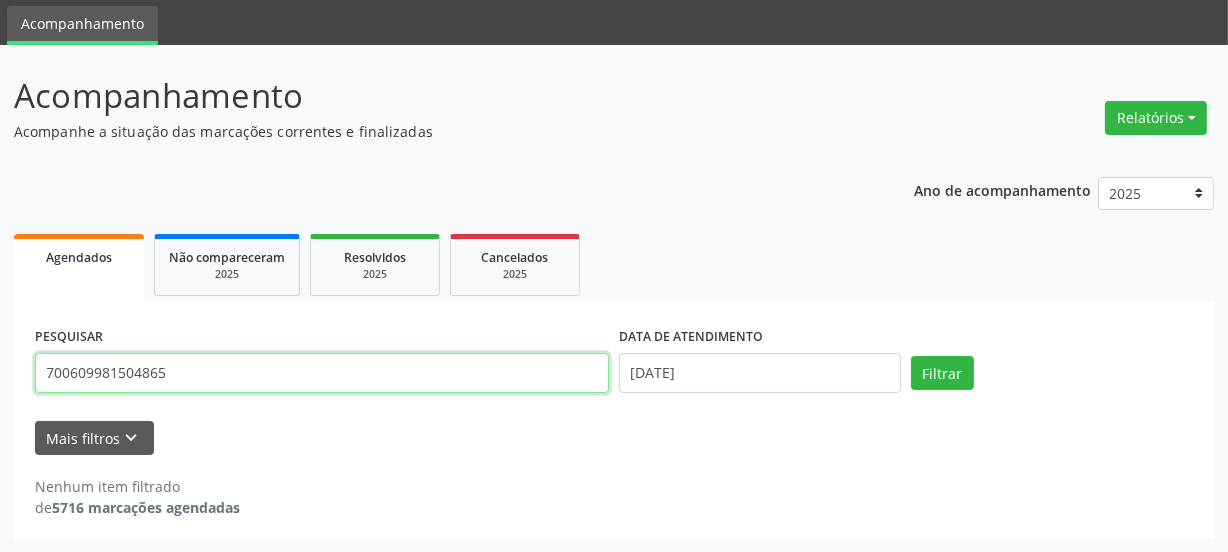 drag, startPoint x: 206, startPoint y: 375, endPoint x: 0, endPoint y: 446, distance: 217.89218 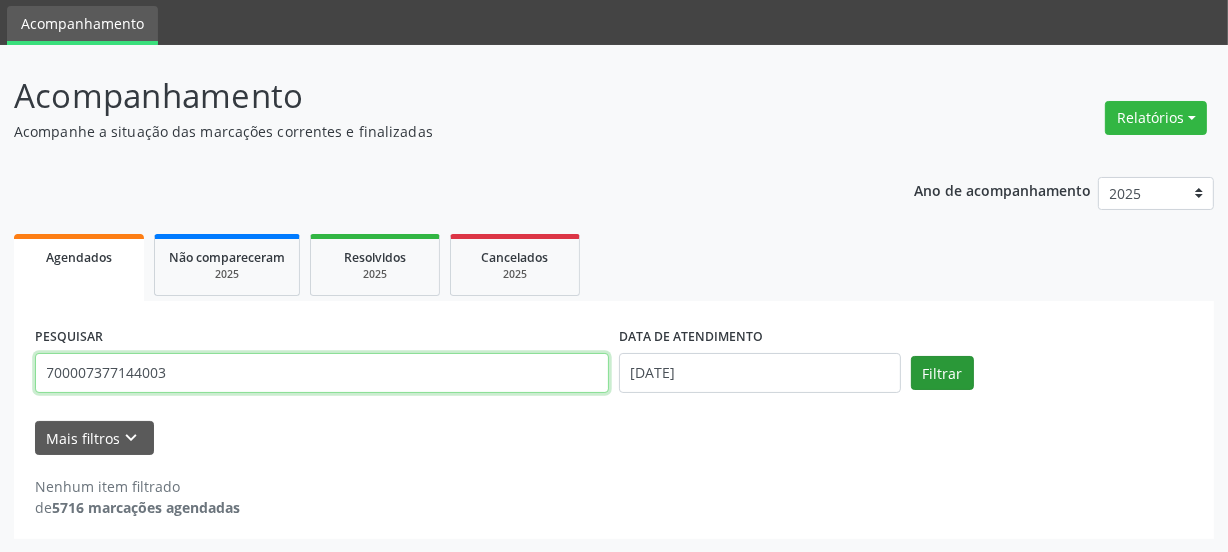 type on "700007377144003" 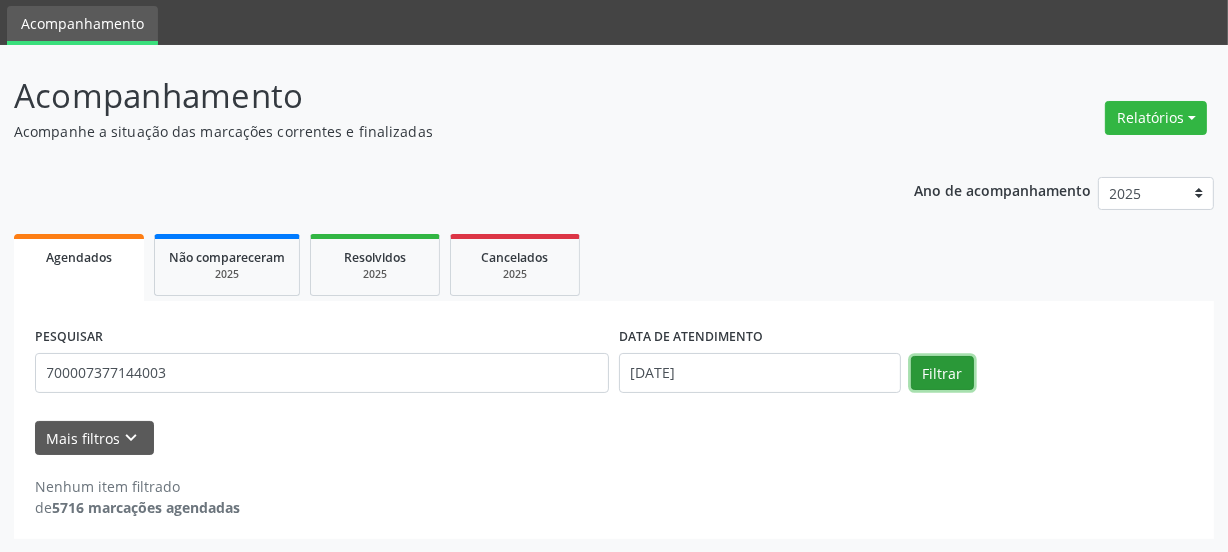 click on "Filtrar" at bounding box center [942, 373] 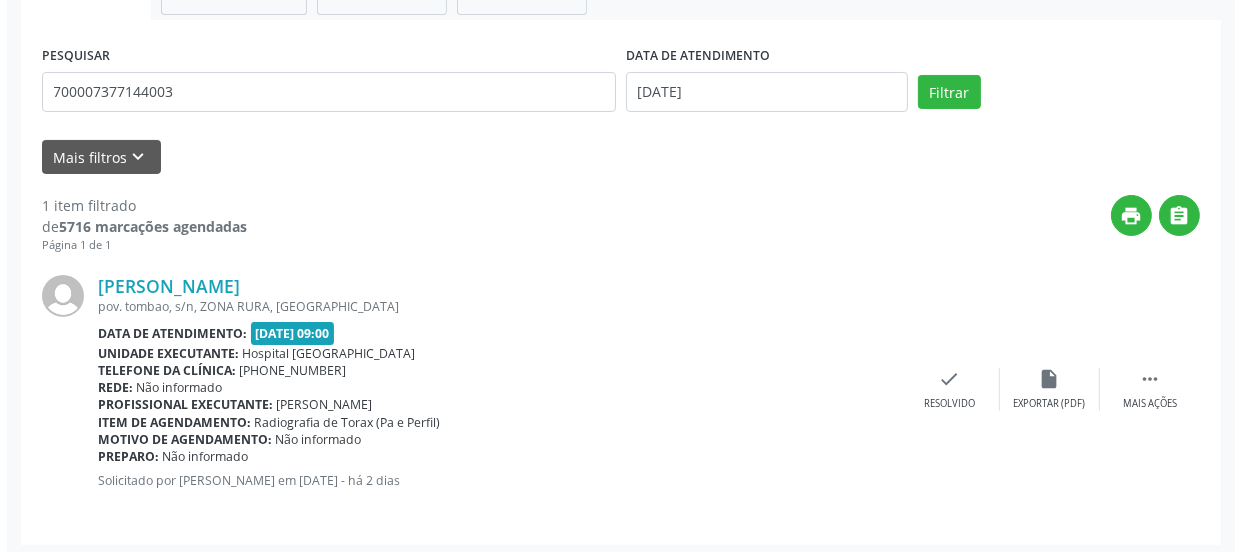 scroll, scrollTop: 352, scrollLeft: 0, axis: vertical 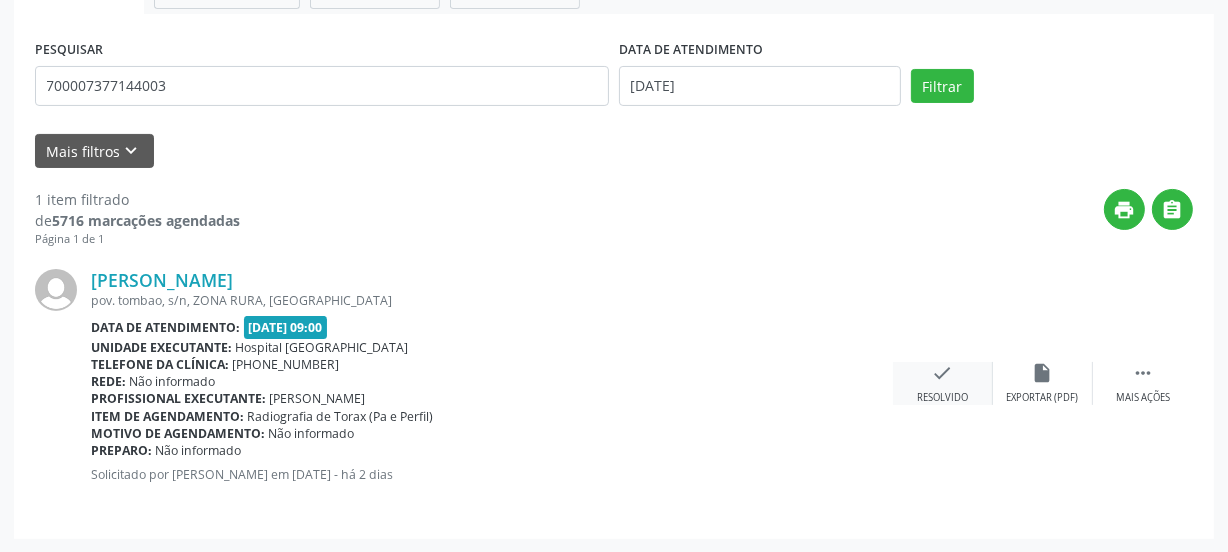 click on "check
Resolvido" at bounding box center (943, 383) 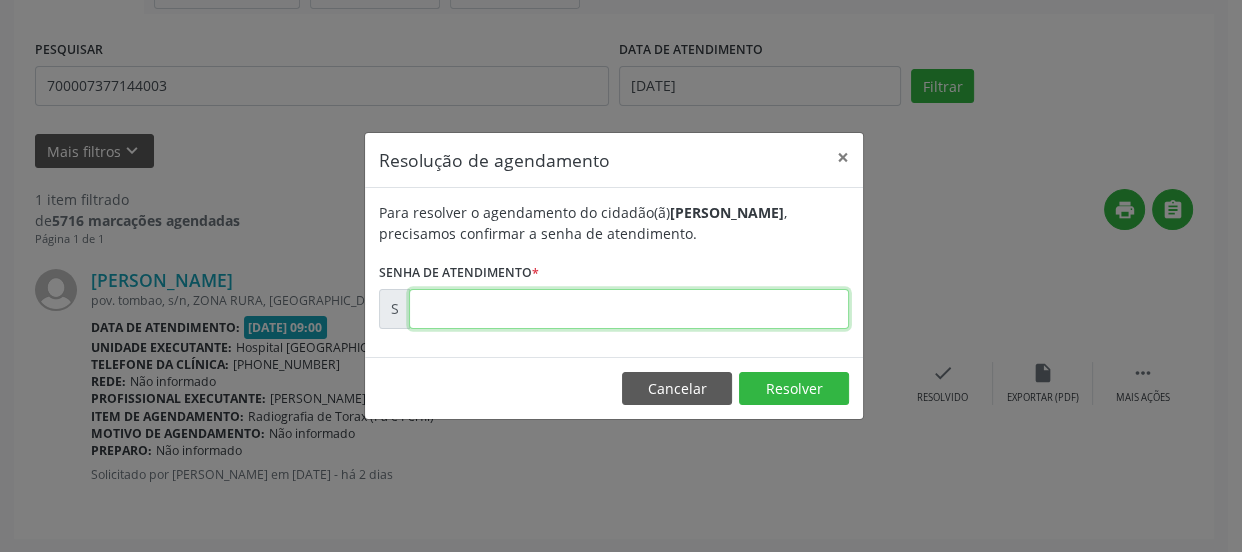 drag, startPoint x: 627, startPoint y: 314, endPoint x: 628, endPoint y: 327, distance: 13.038404 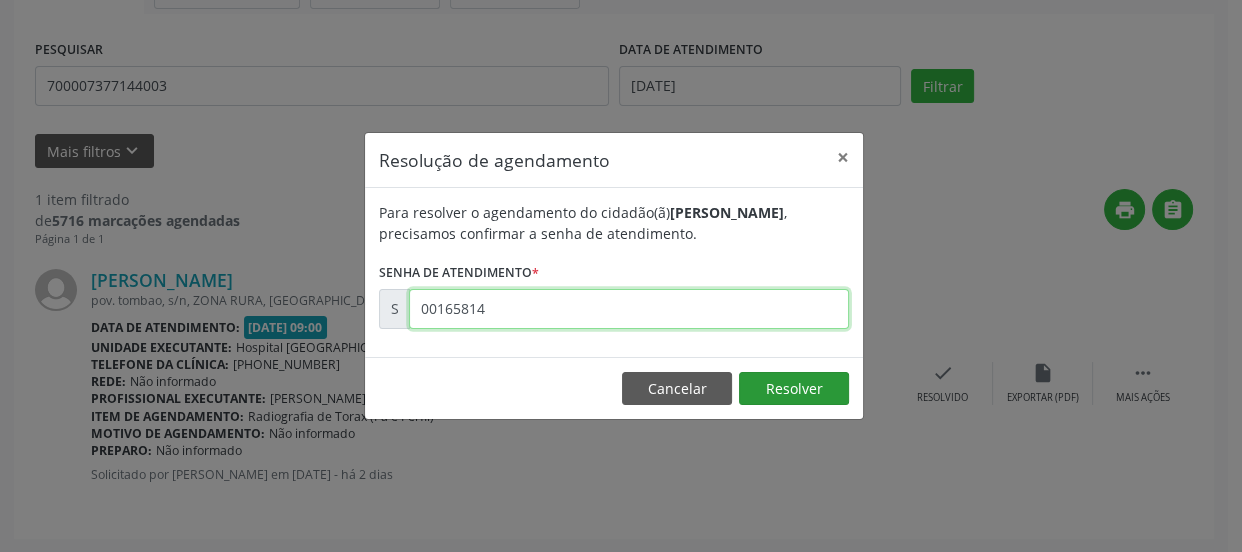 type on "00165814" 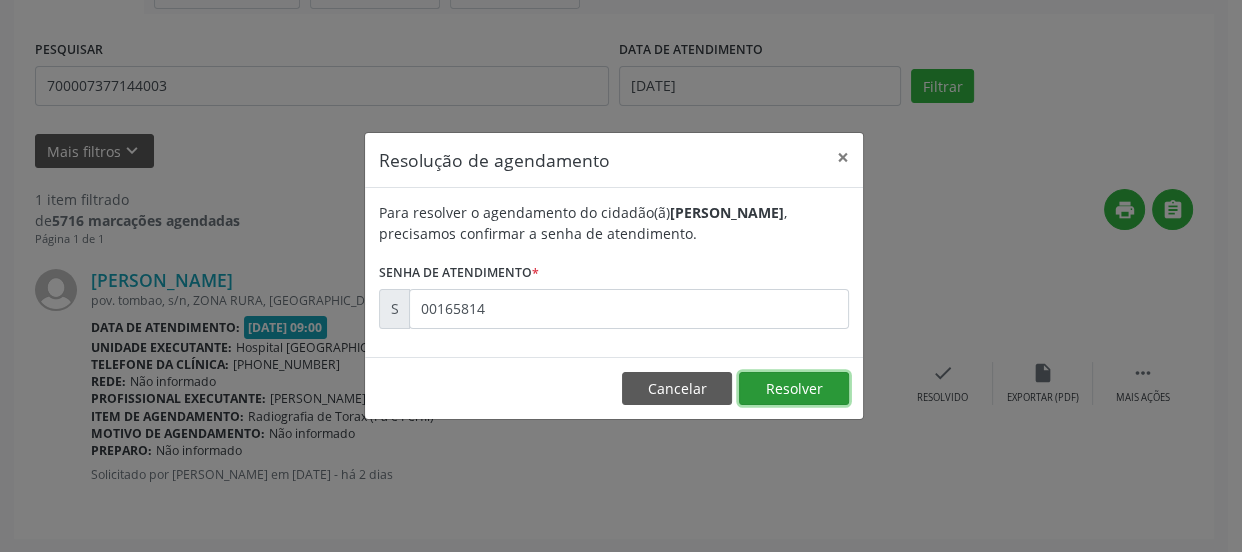 click on "Resolver" at bounding box center (794, 389) 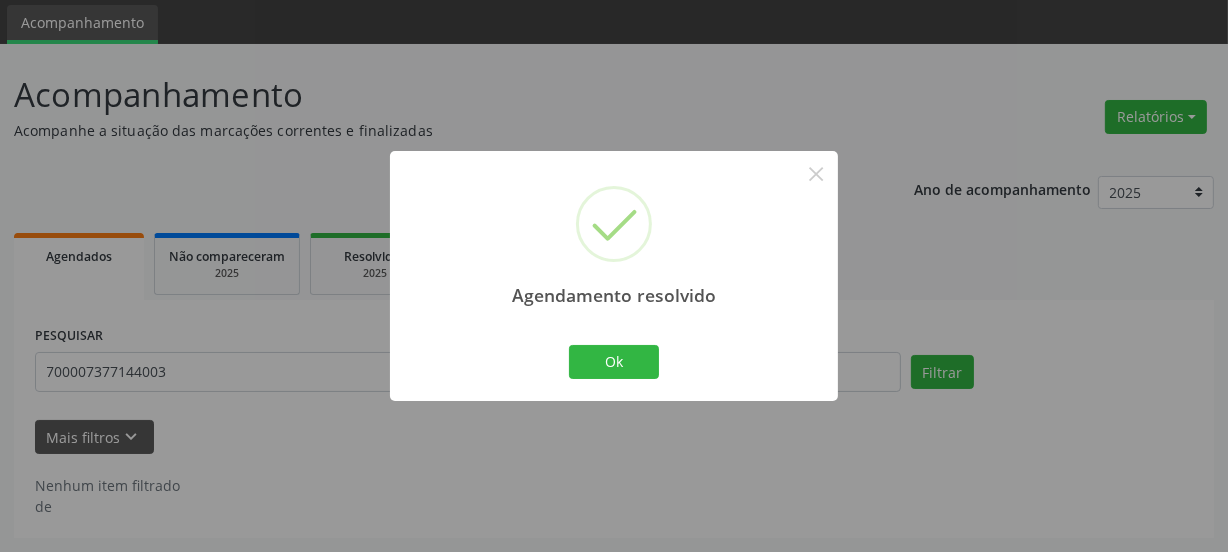 scroll, scrollTop: 65, scrollLeft: 0, axis: vertical 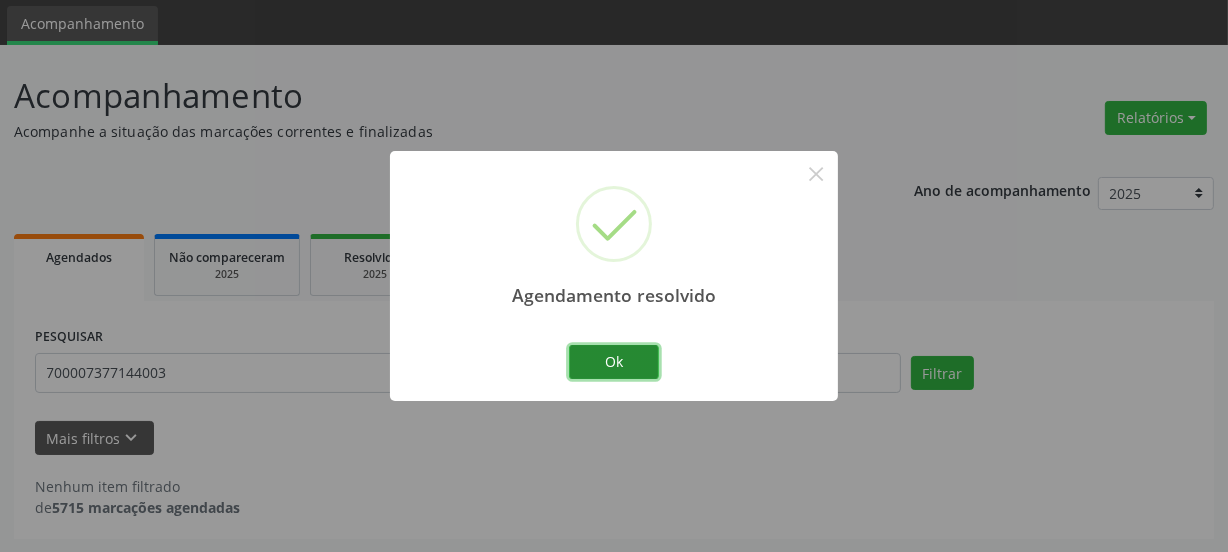 click on "Ok" at bounding box center [614, 362] 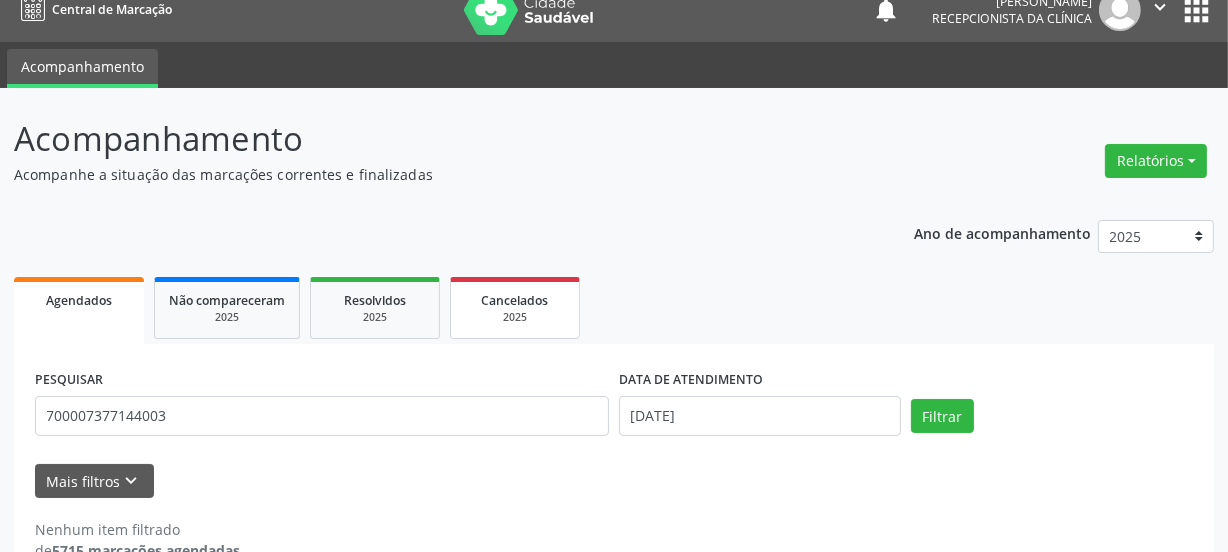 scroll, scrollTop: 0, scrollLeft: 0, axis: both 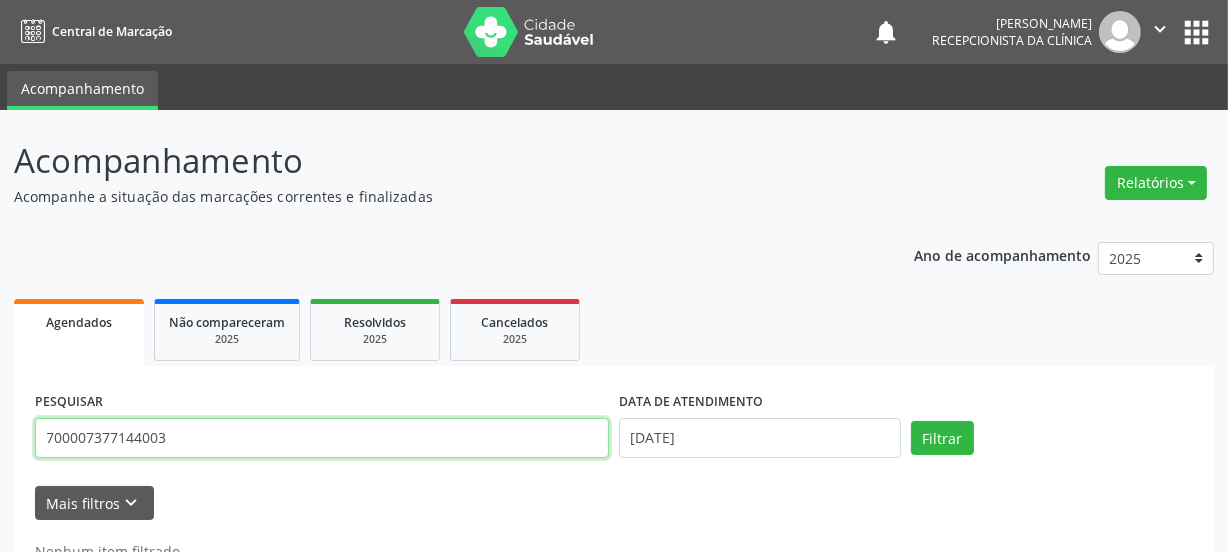 drag, startPoint x: 215, startPoint y: 418, endPoint x: 0, endPoint y: 582, distance: 270.40894 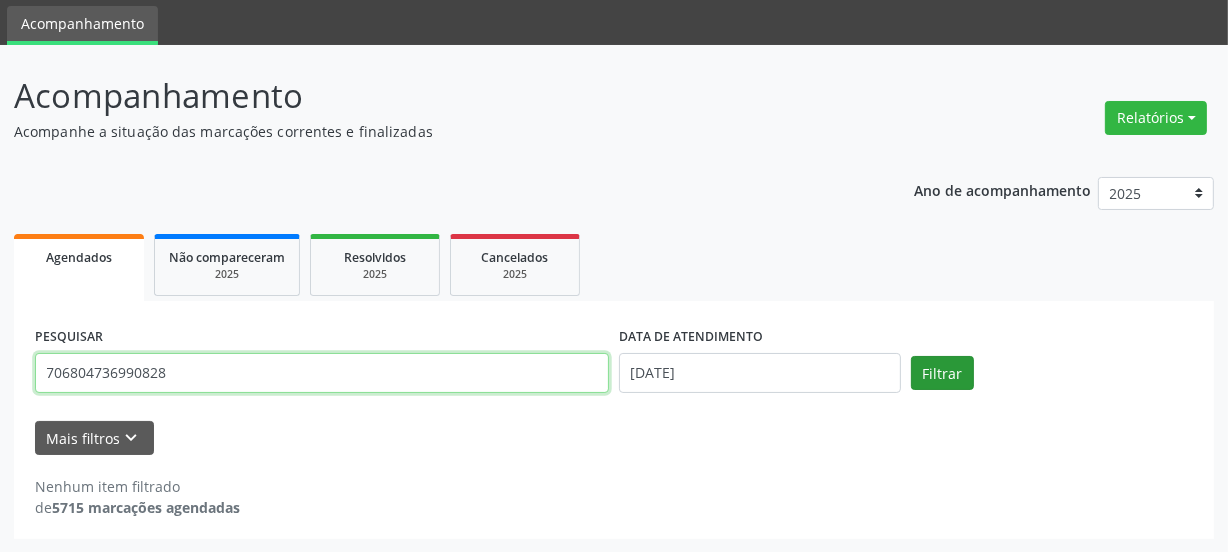 type on "706804736990828" 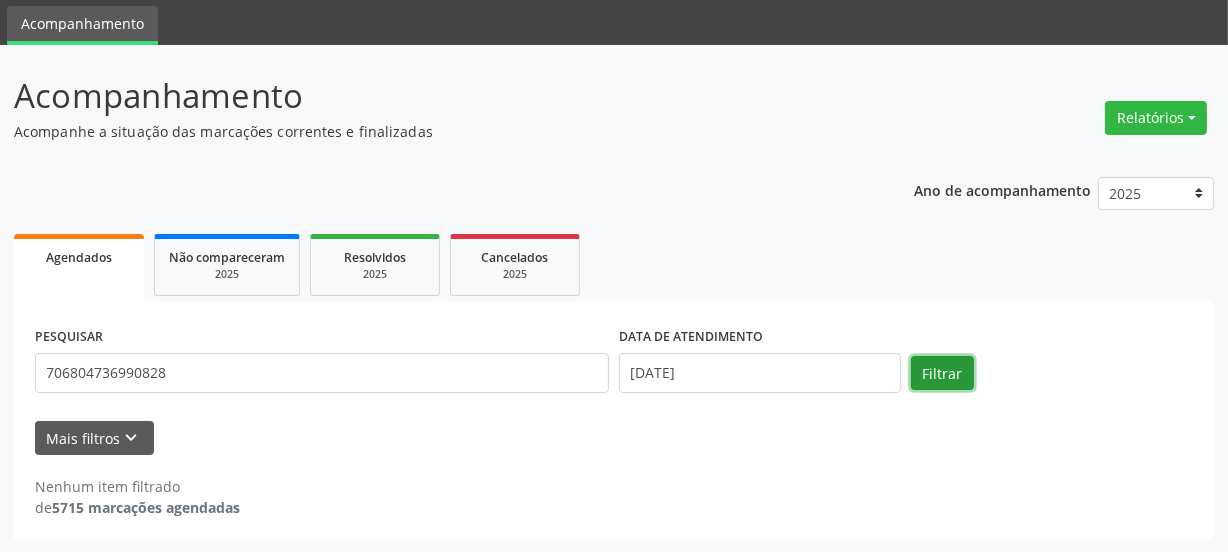 drag, startPoint x: 925, startPoint y: 377, endPoint x: 854, endPoint y: 377, distance: 71 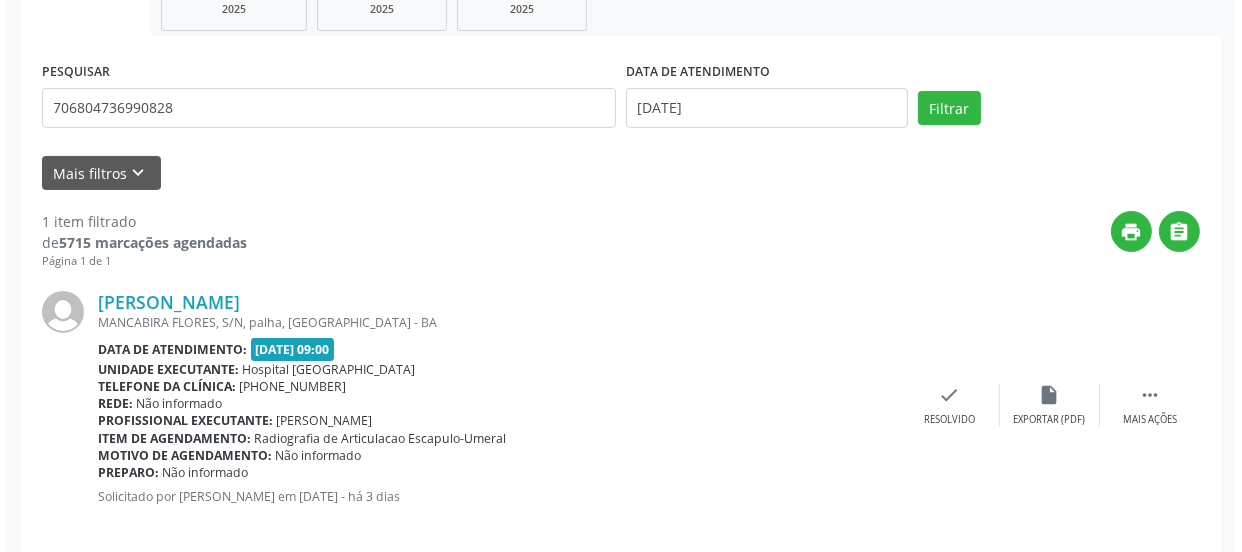 scroll, scrollTop: 352, scrollLeft: 0, axis: vertical 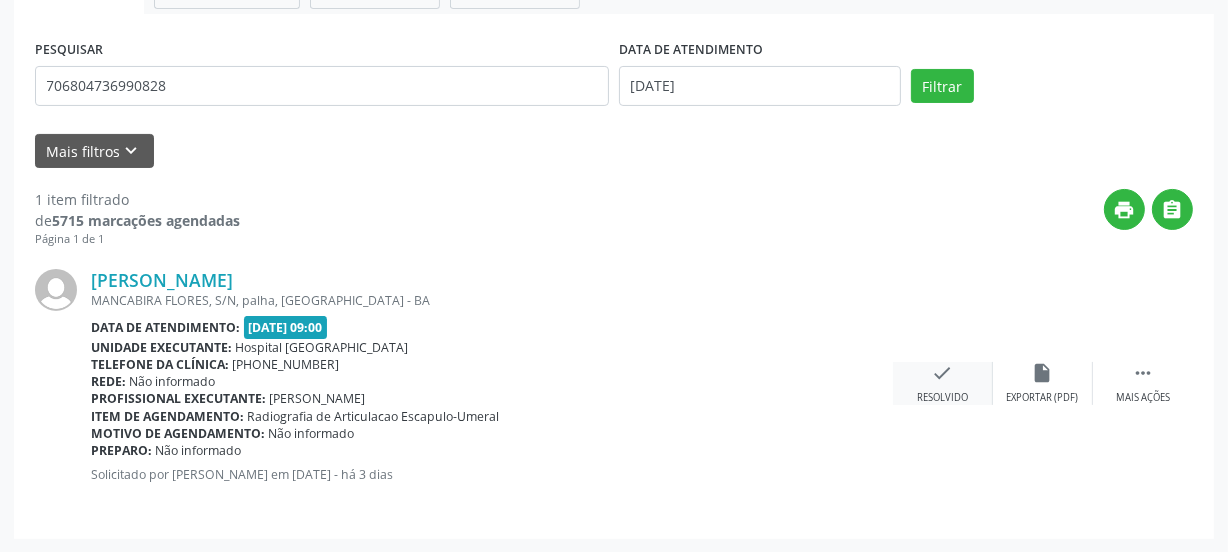click on "check
Resolvido" at bounding box center [943, 383] 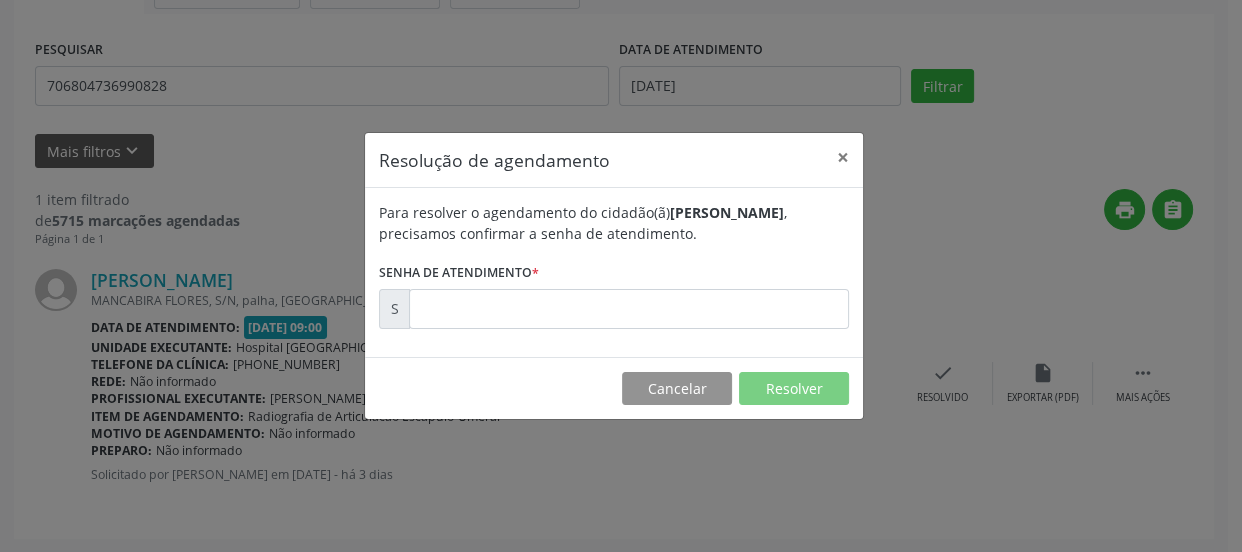 click on "Resolução de agendamento ×
Para resolver o agendamento do cidadão(ã)  [PERSON_NAME] ,
precisamos confirmar a senha de atendimento.
Senha de atendimento
*
S     Cancelar Resolver" at bounding box center (621, 276) 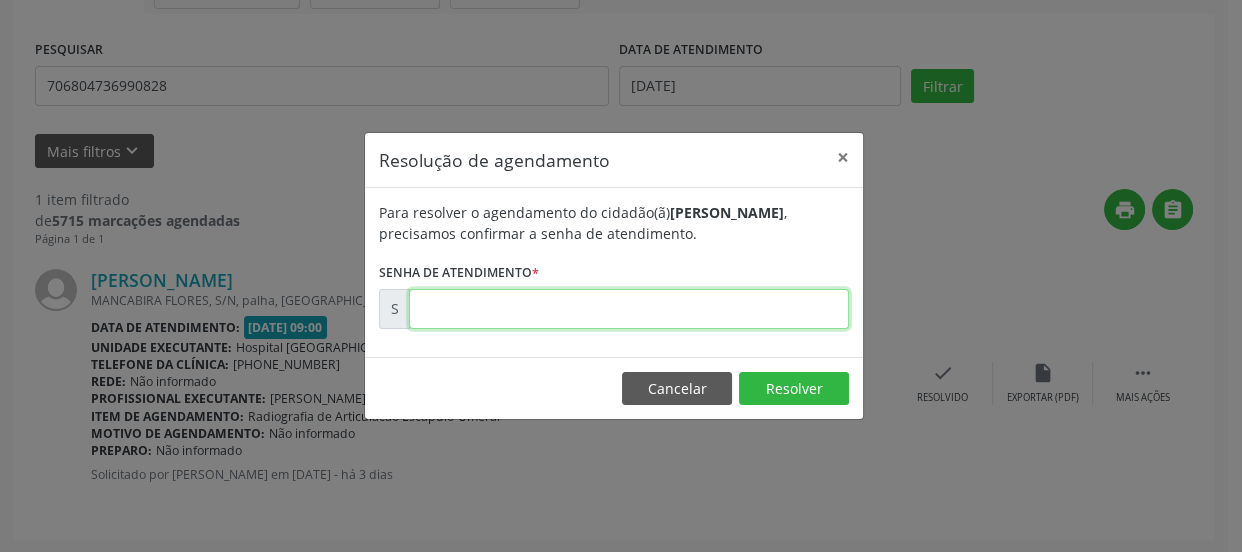 click at bounding box center (629, 309) 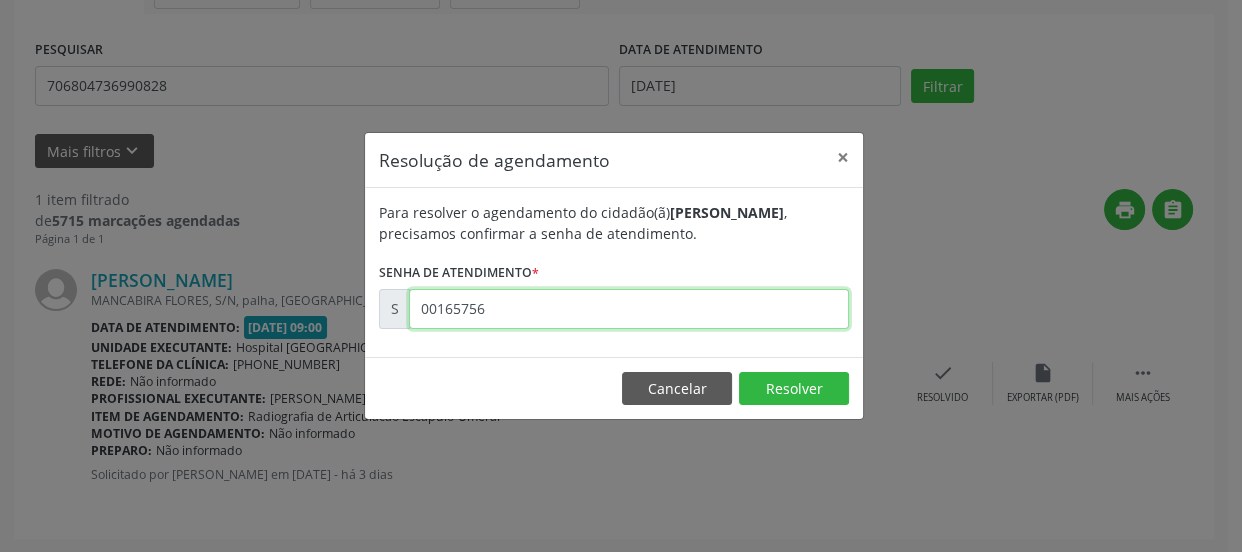type on "00165756" 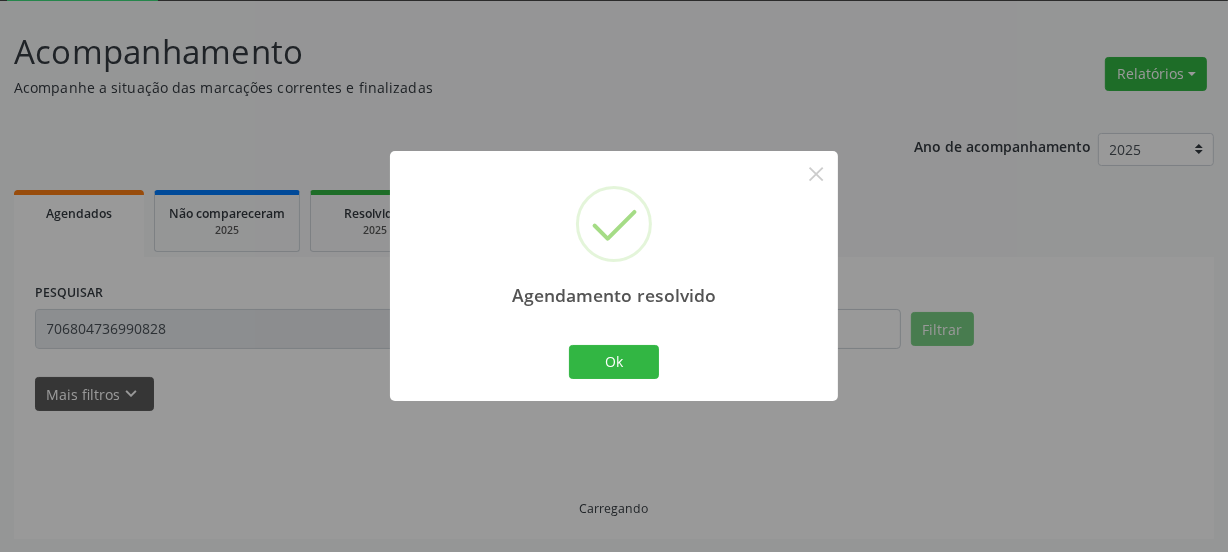 scroll, scrollTop: 65, scrollLeft: 0, axis: vertical 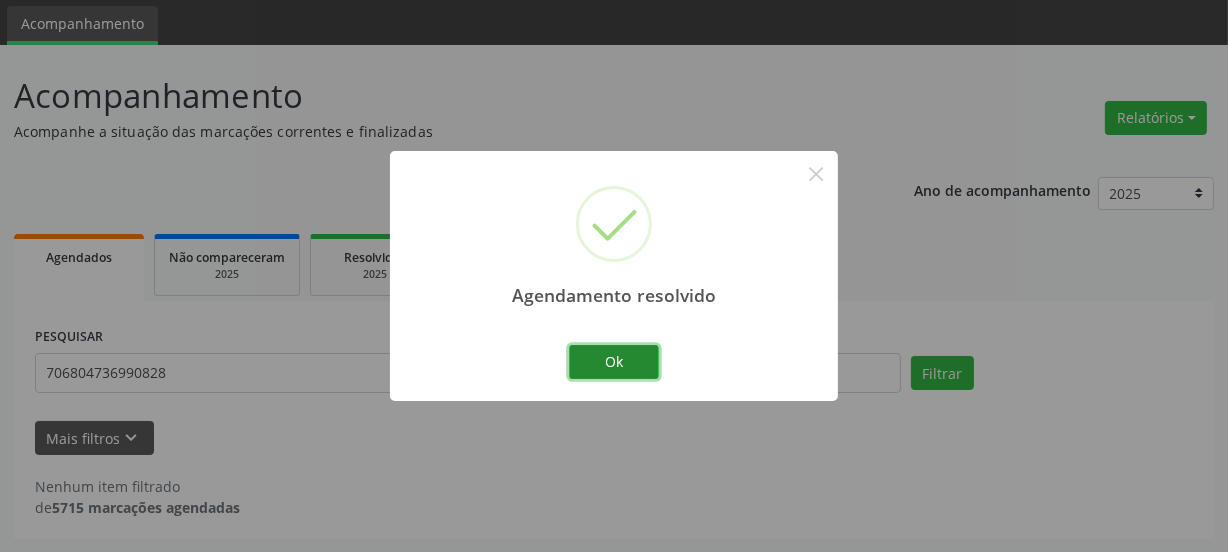 click on "Ok" at bounding box center (614, 362) 